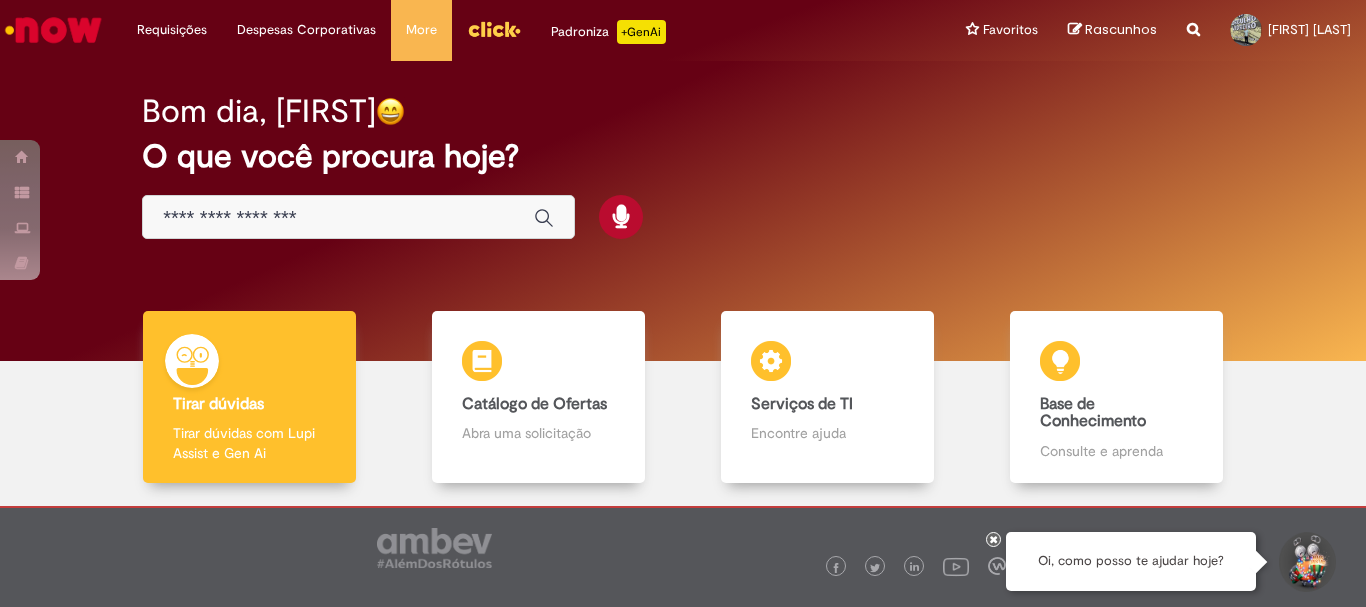 scroll, scrollTop: 0, scrollLeft: 0, axis: both 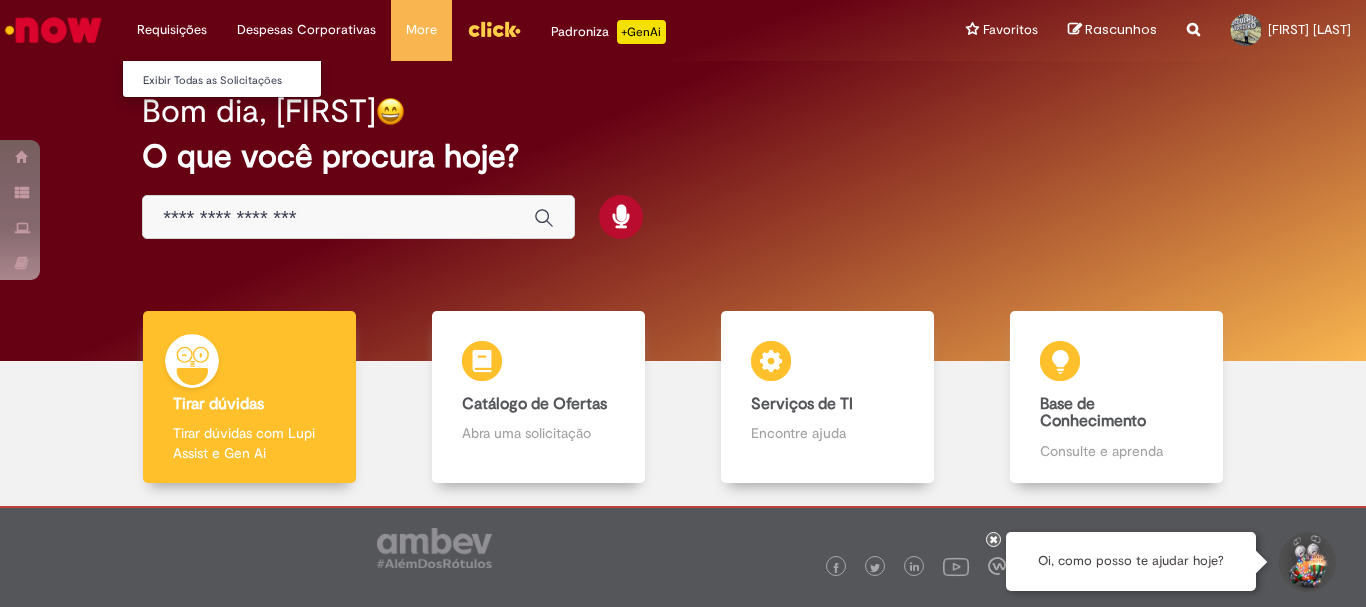 click on "Requisições
Exibir Todas as Solicitações" at bounding box center (172, 30) 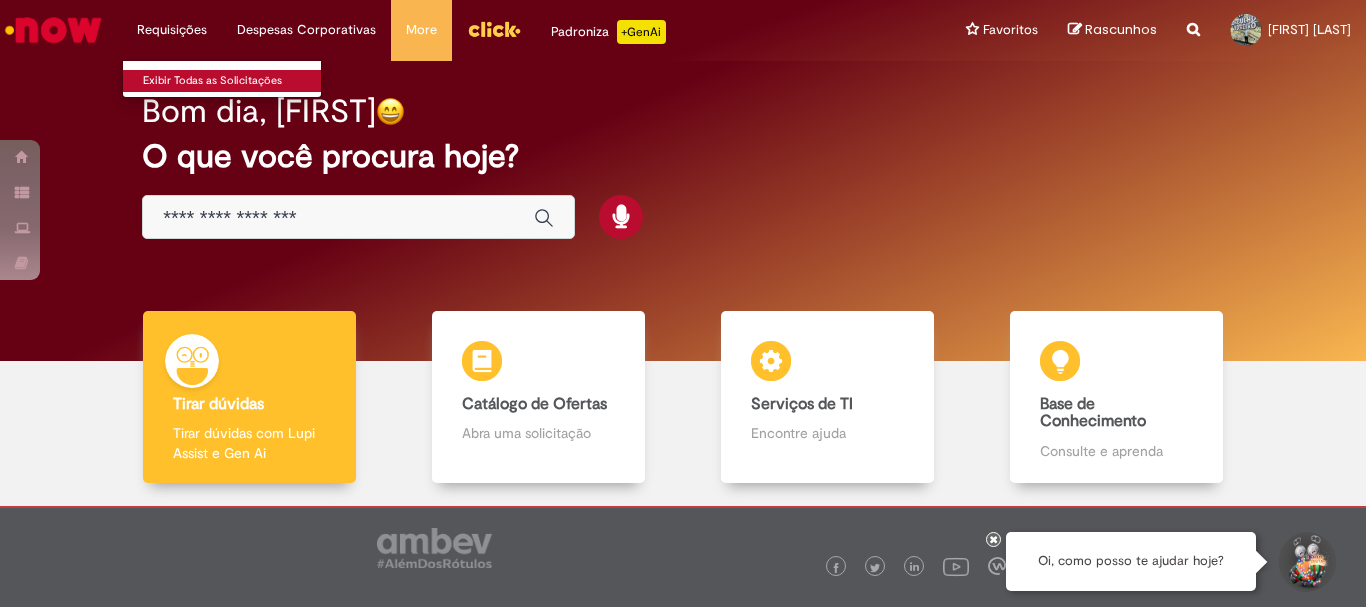 click on "Exibir Todas as Solicitações" at bounding box center [233, 81] 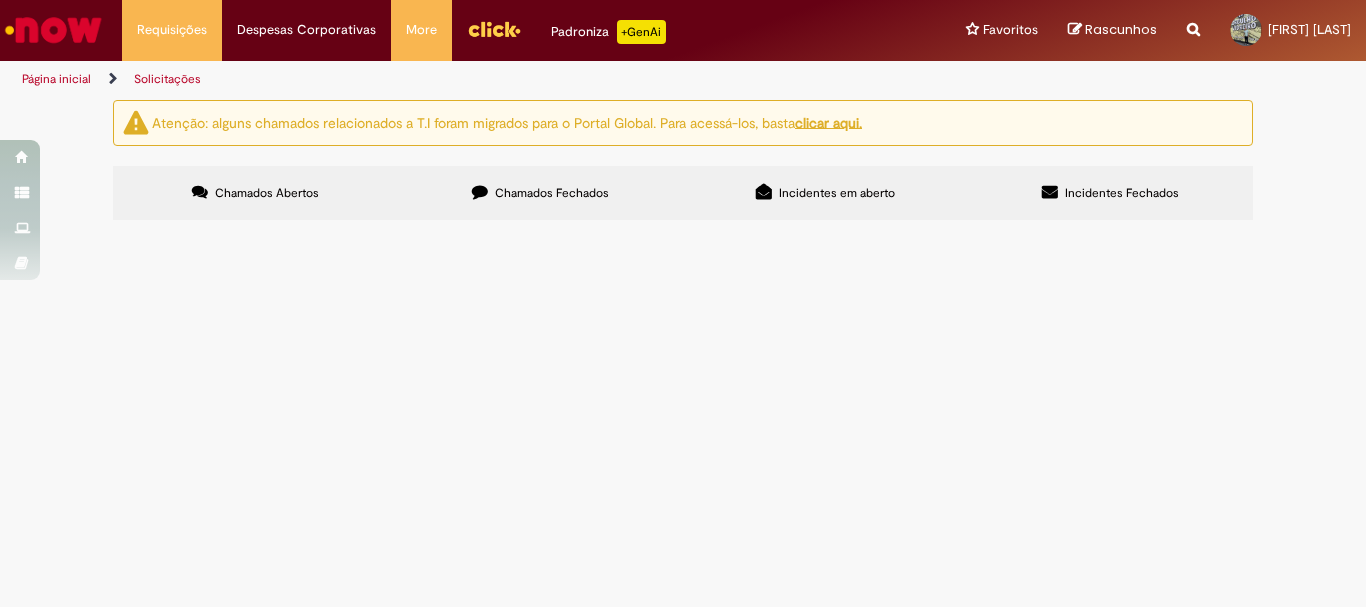 click at bounding box center [53, 30] 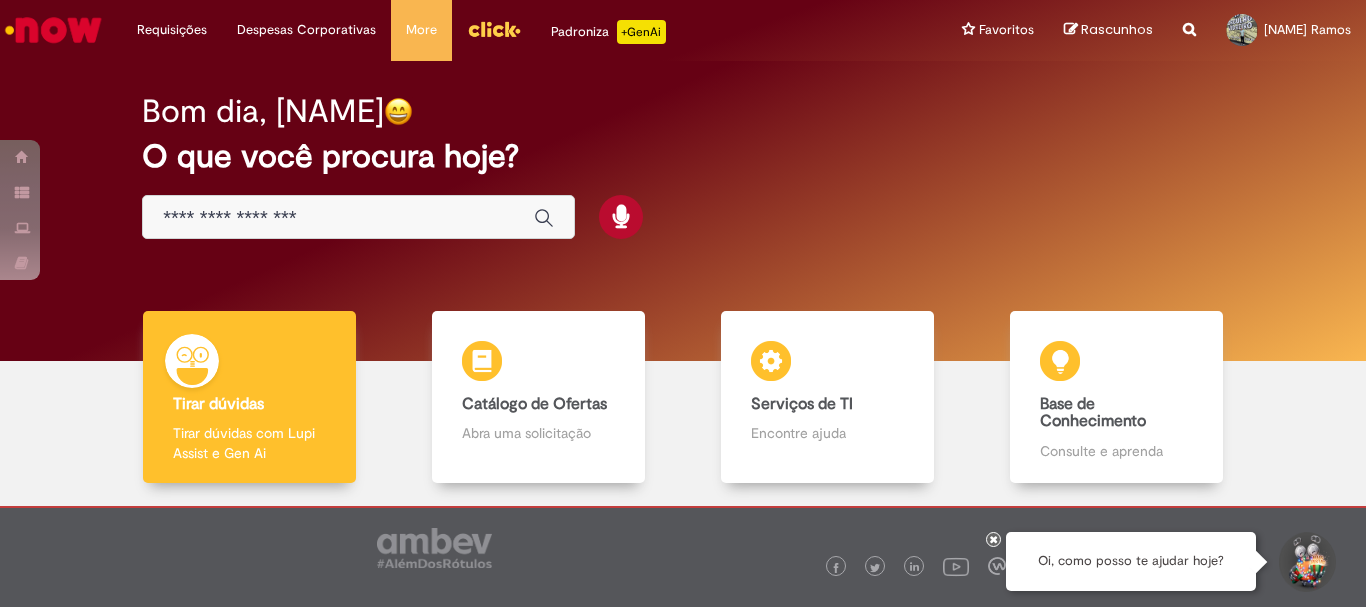 scroll, scrollTop: 0, scrollLeft: 0, axis: both 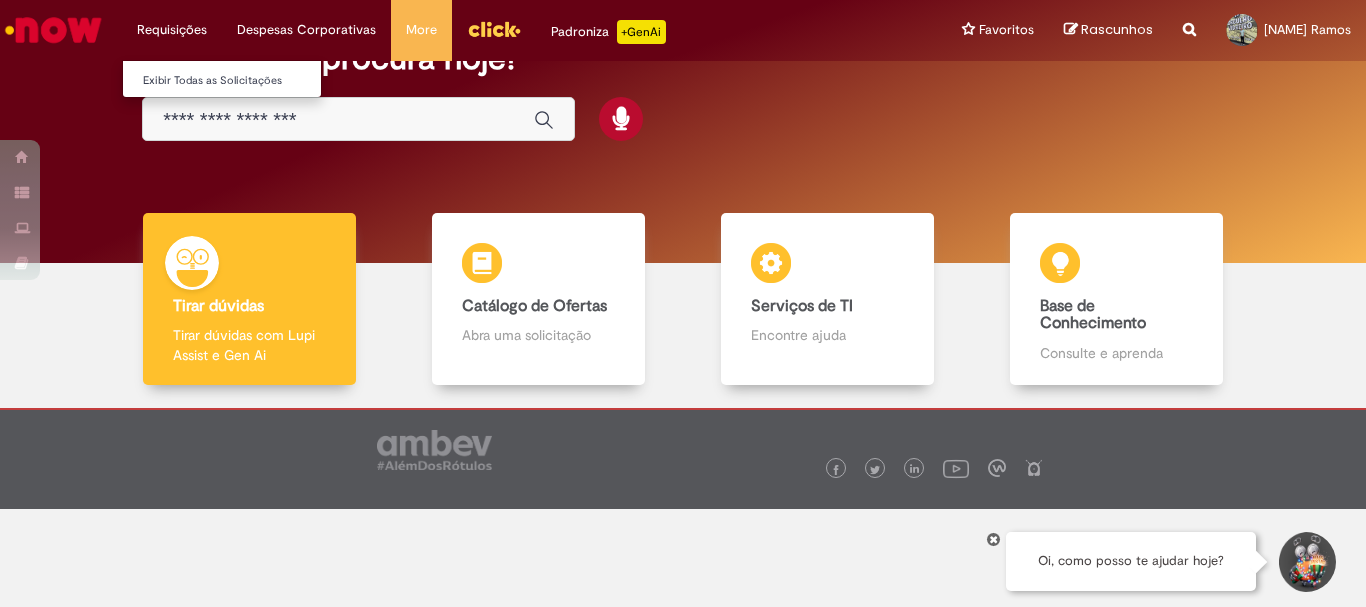 click on "Requisições
Exibir Todas as Solicitações" at bounding box center [172, 30] 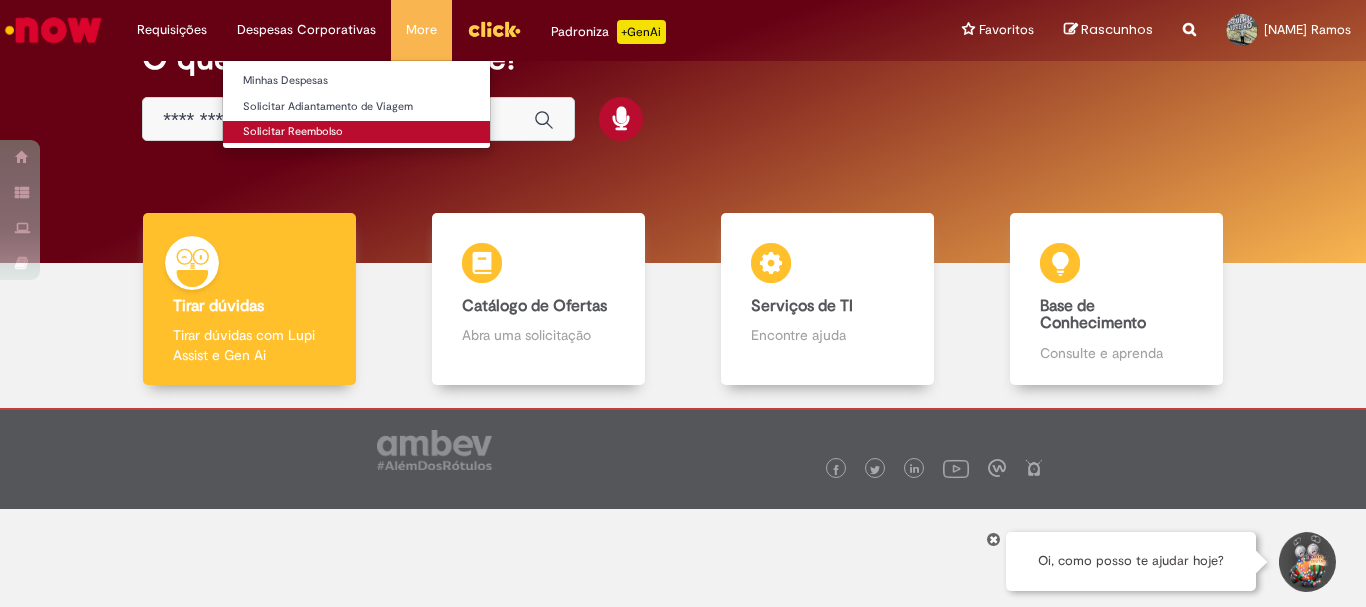 click on "Solicitar Reembolso" at bounding box center (356, 132) 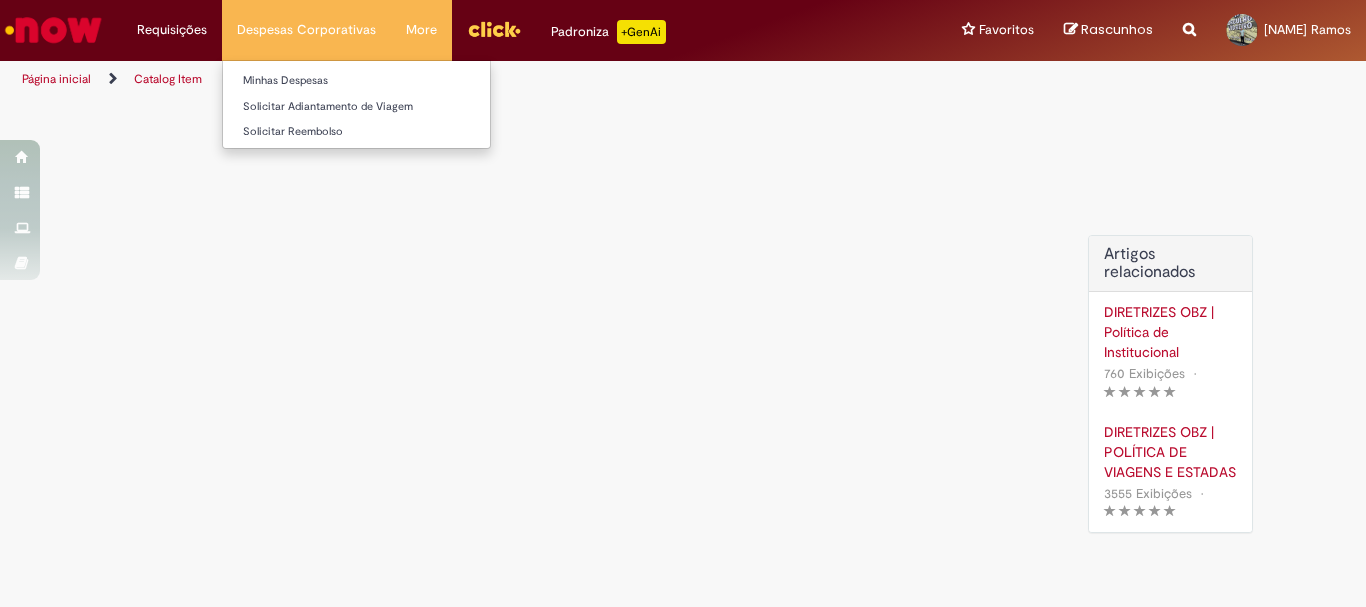scroll, scrollTop: 0, scrollLeft: 0, axis: both 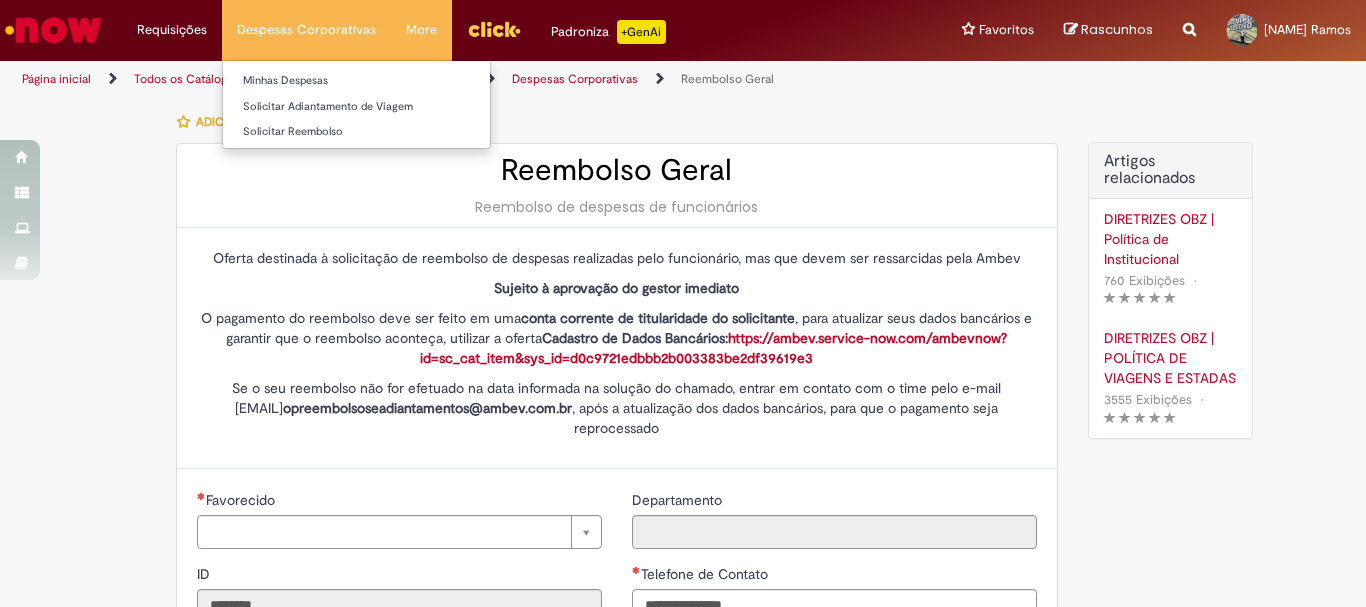 type on "**********" 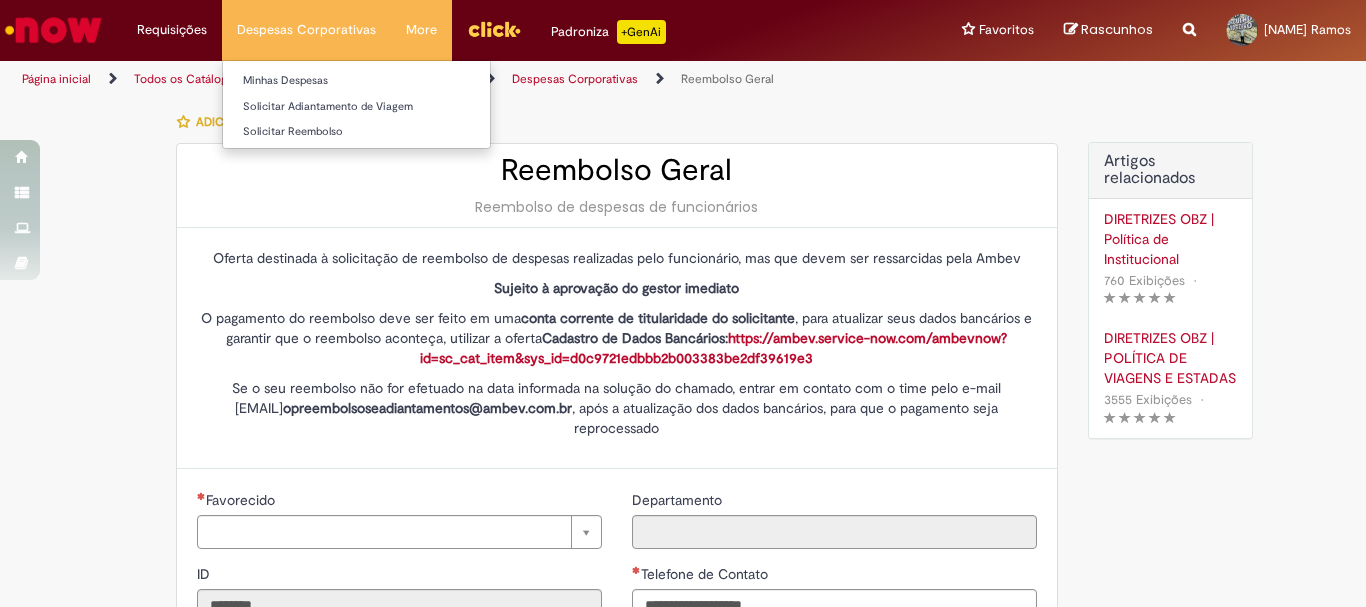 type on "**********" 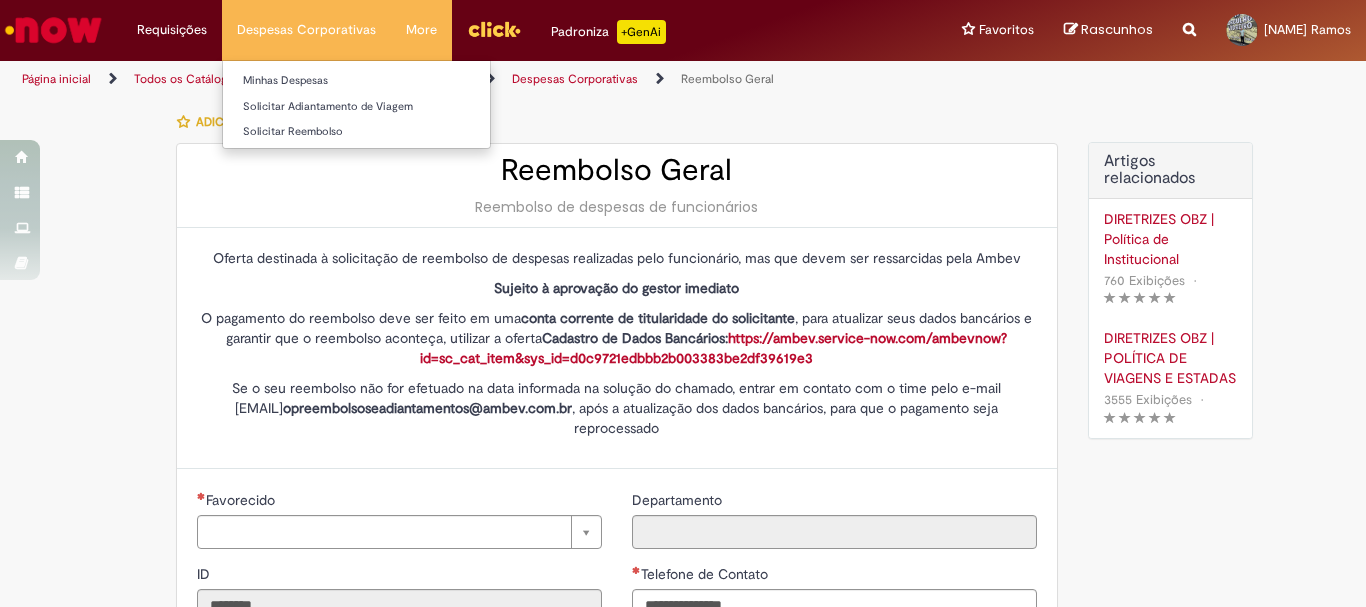 type on "**********" 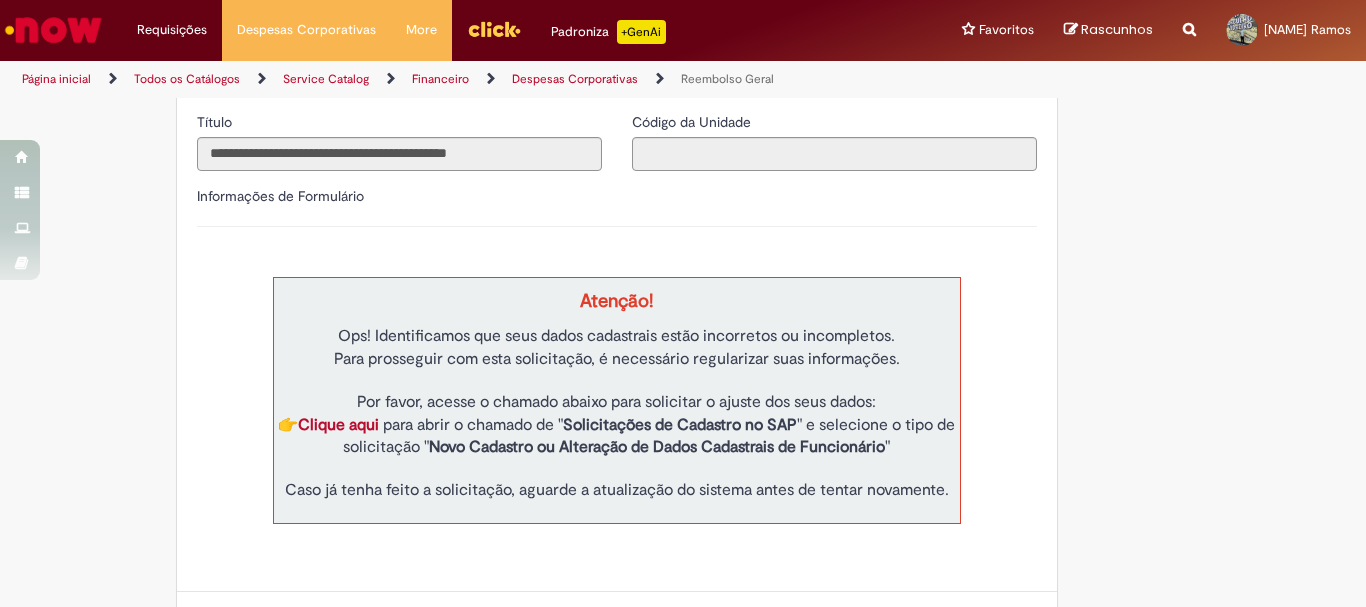 scroll, scrollTop: 663, scrollLeft: 0, axis: vertical 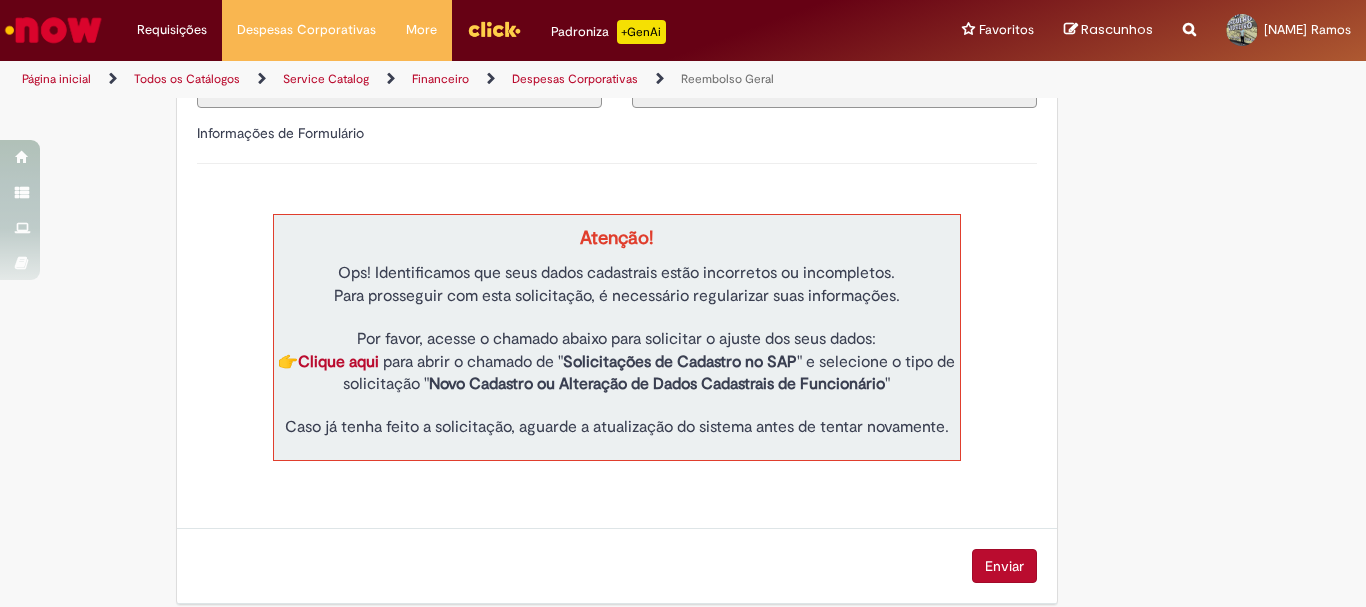 click on "Clique aqui" at bounding box center [338, 362] 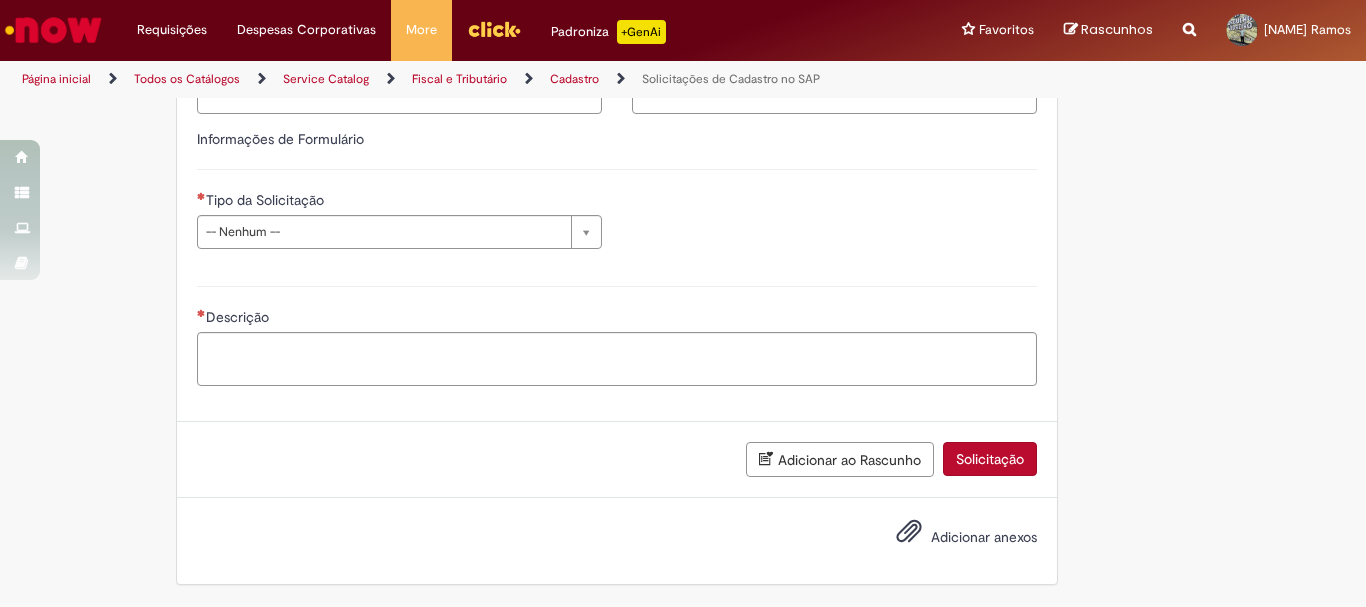type on "********" 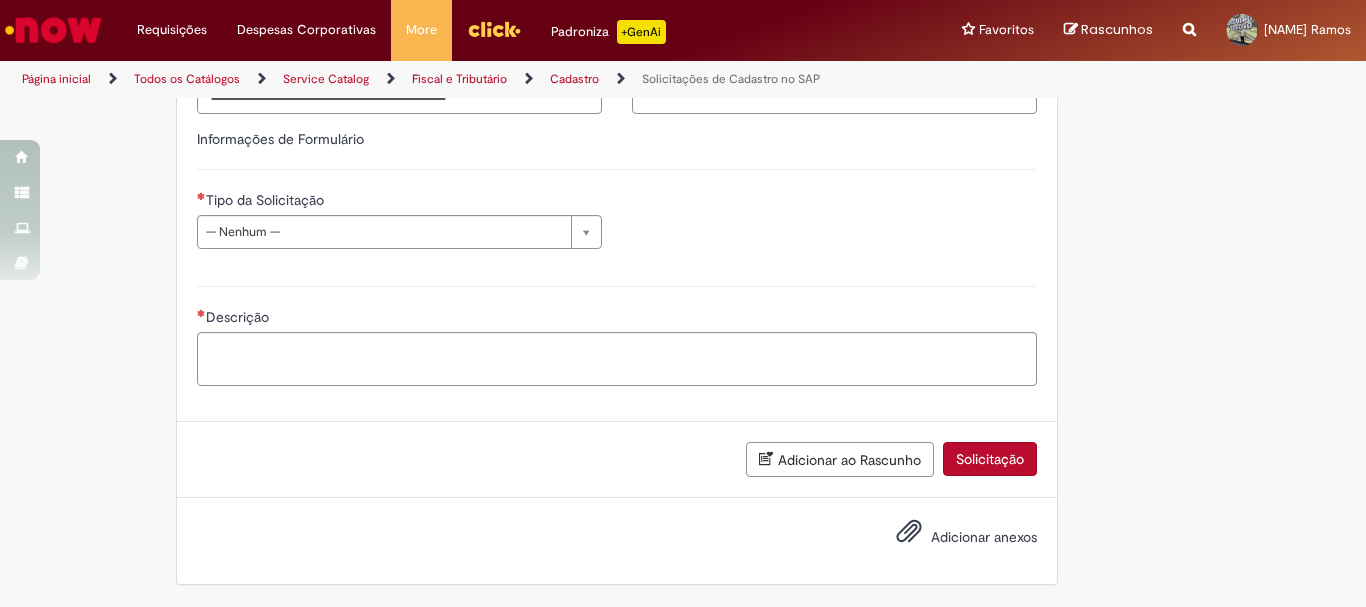 type on "**********" 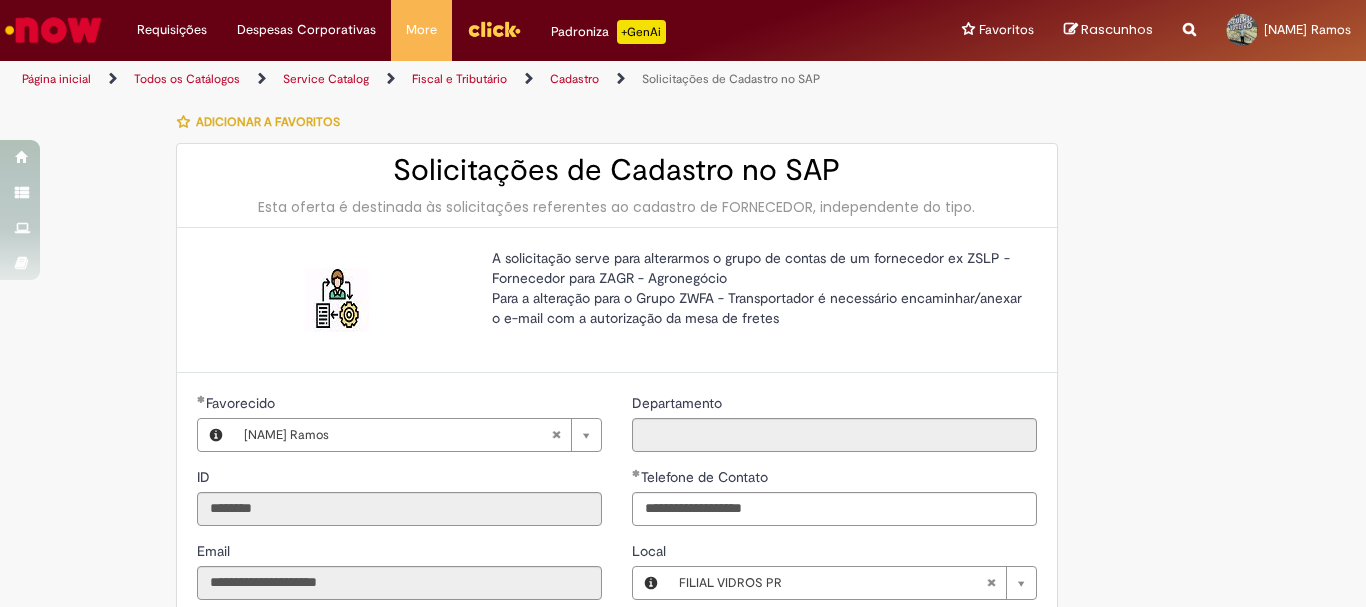 type on "**********" 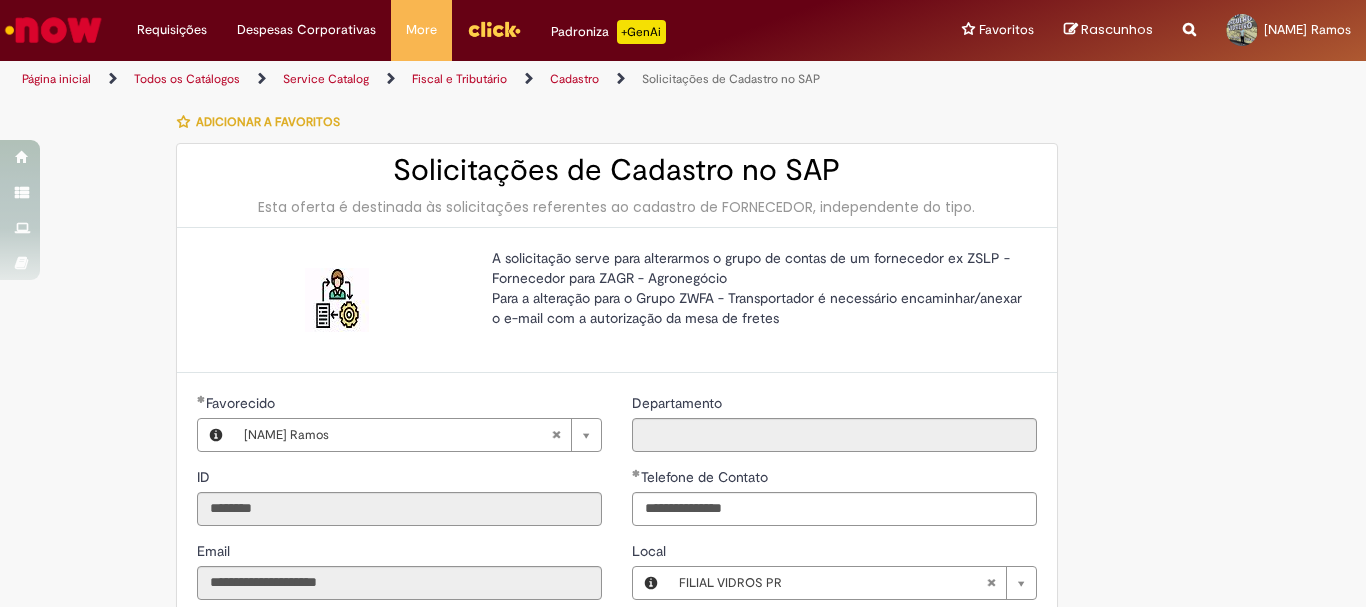 type on "**********" 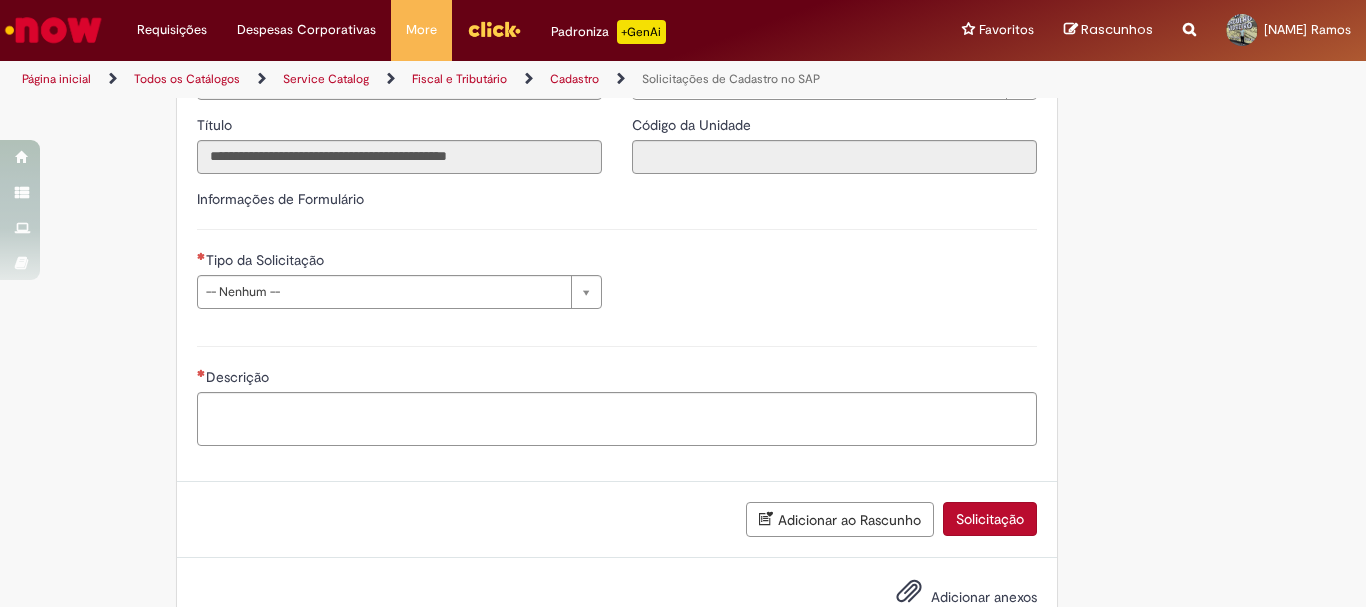 scroll, scrollTop: 560, scrollLeft: 0, axis: vertical 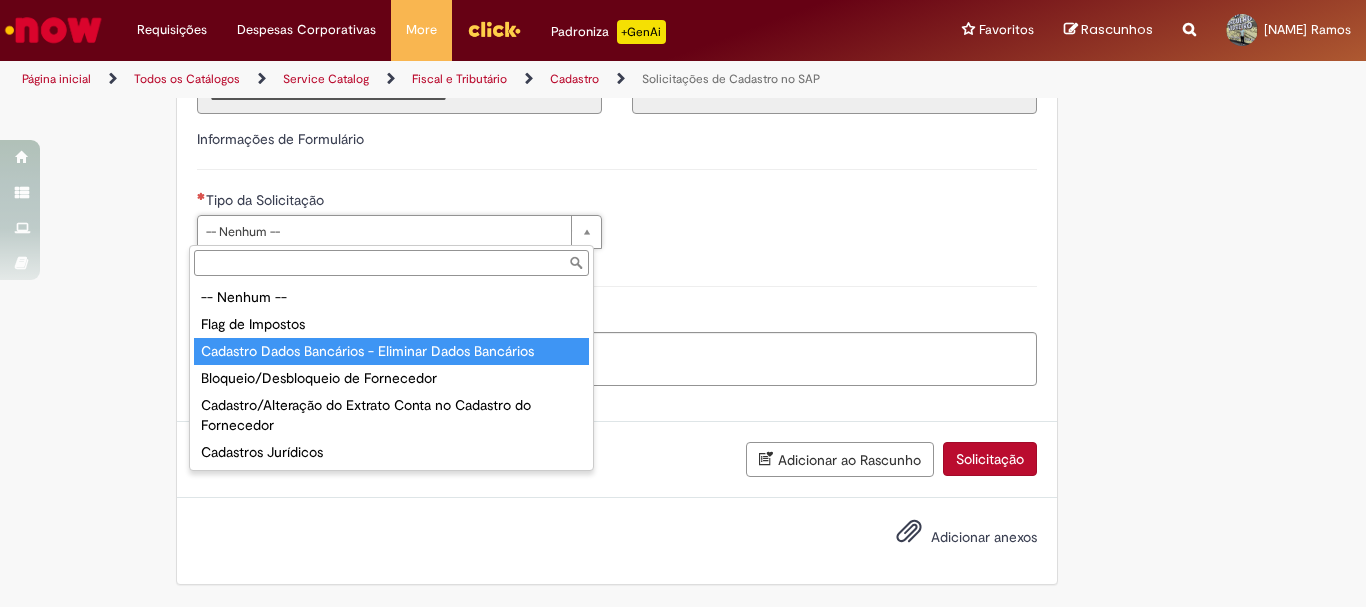 type on "**********" 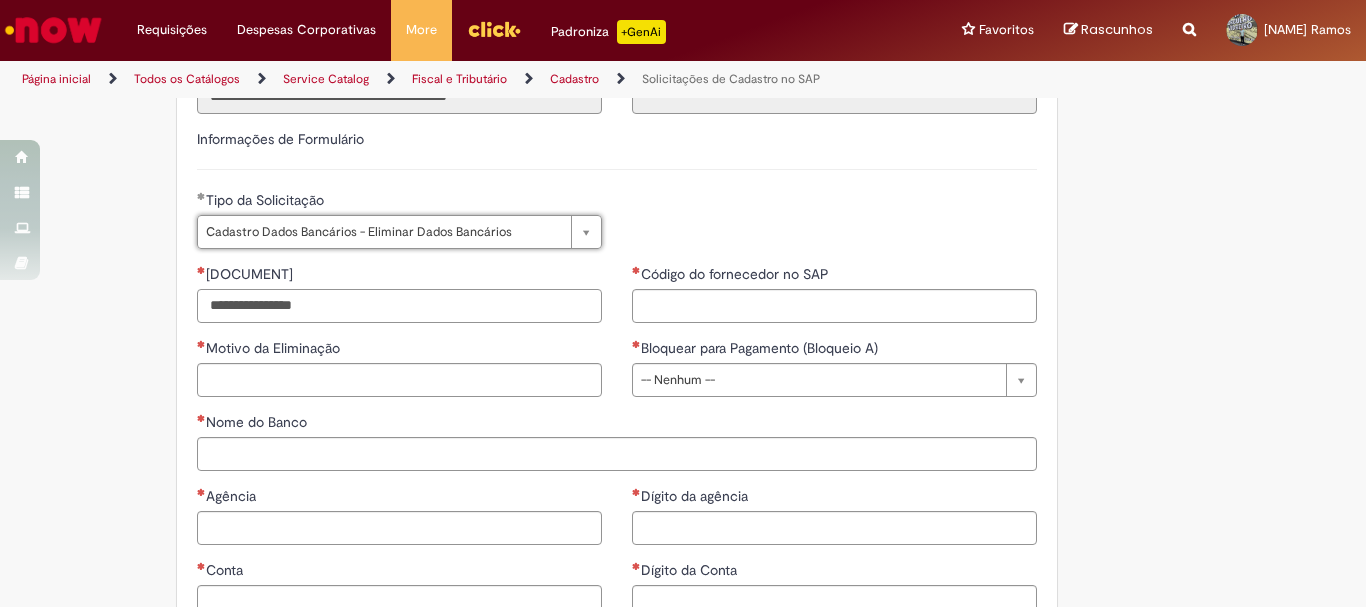 click on "CNPJ/CPF" at bounding box center (399, 306) 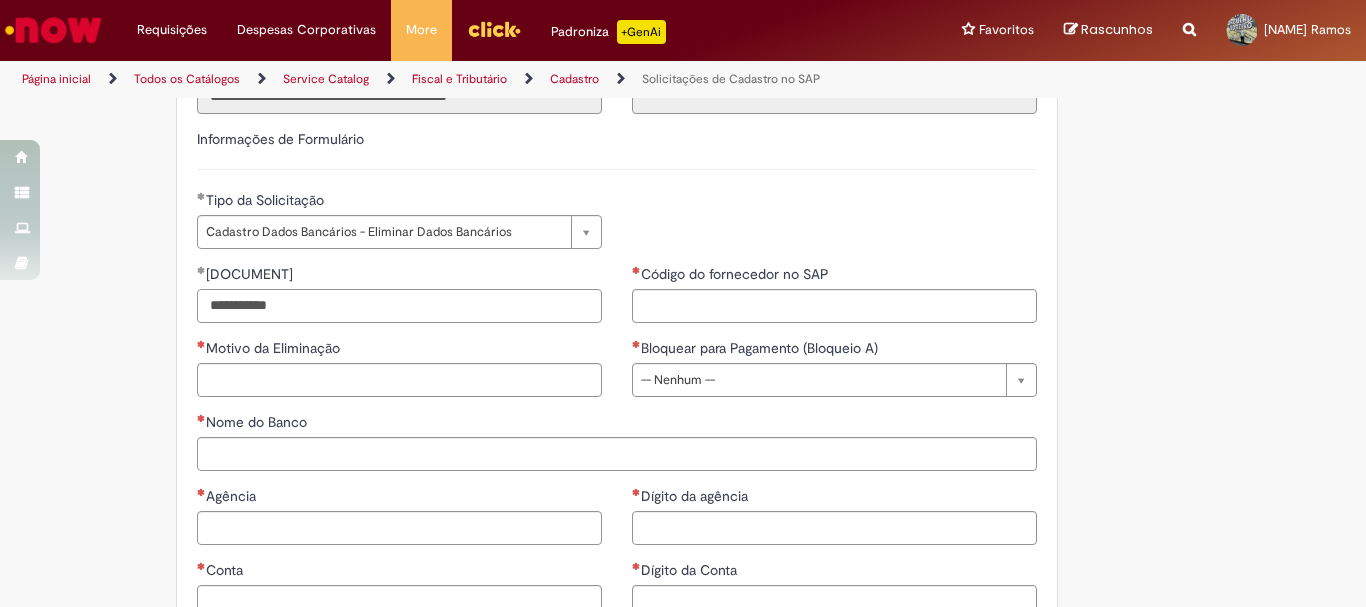 type on "**********" 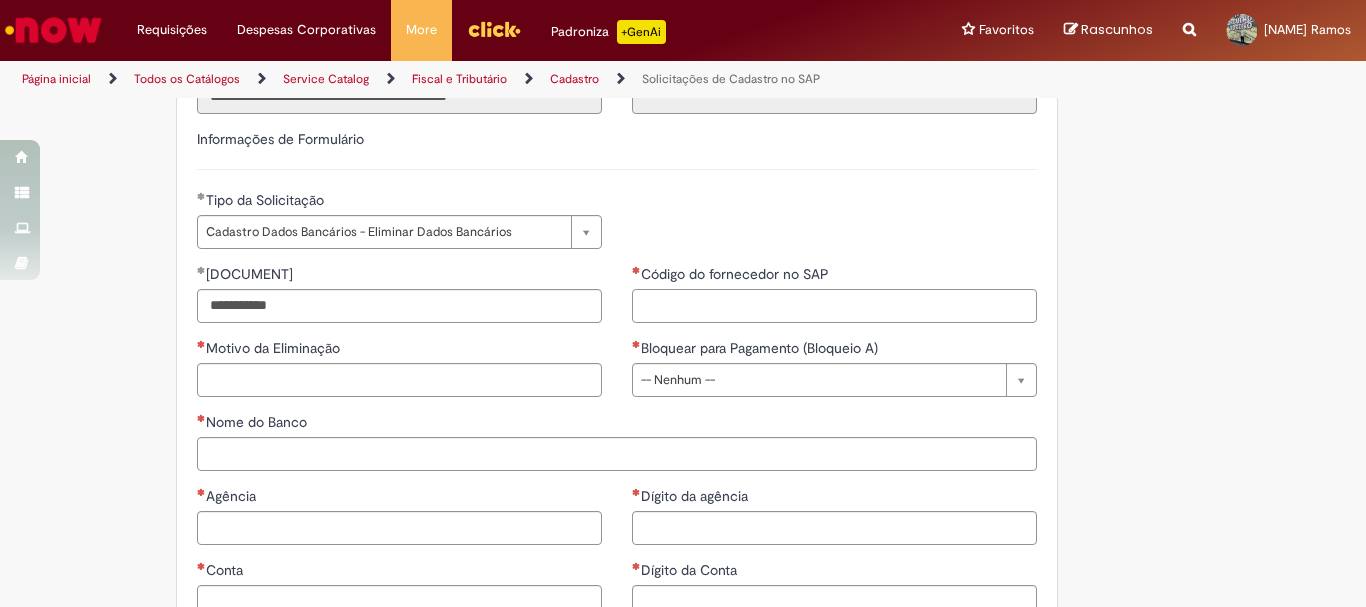 click on "Código do fornecedor no SAP" at bounding box center (834, 306) 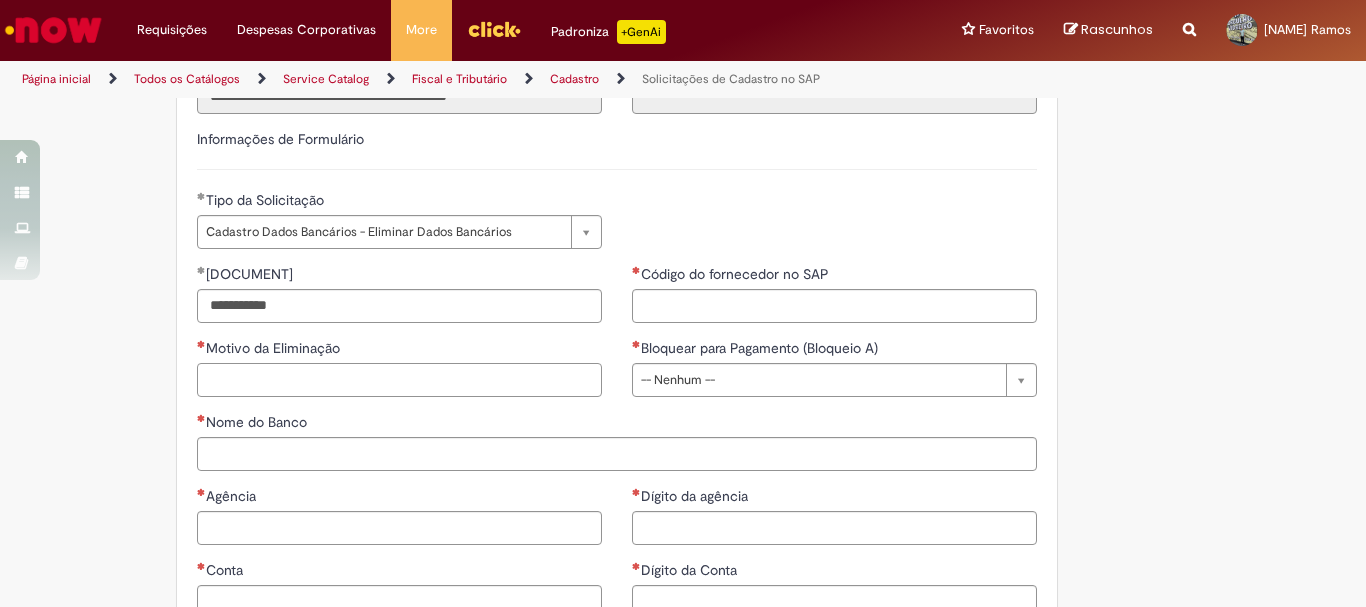click on "Motivo da Eliminação" at bounding box center [399, 380] 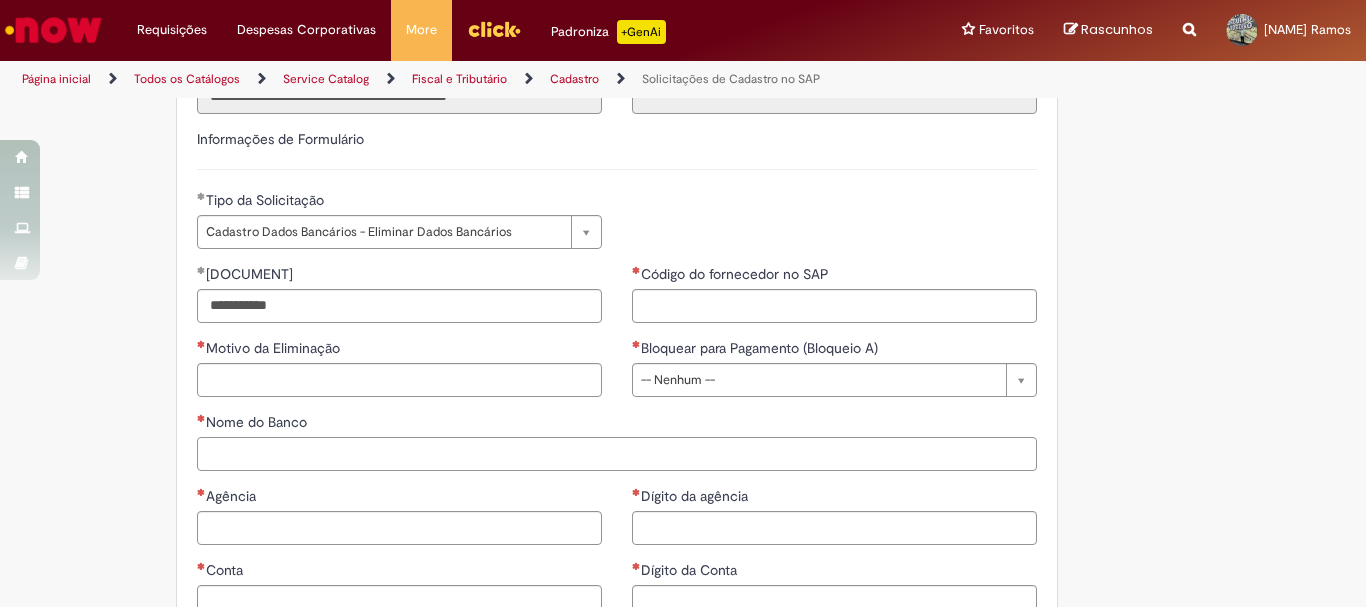 click on "Nome do Banco" at bounding box center [617, 454] 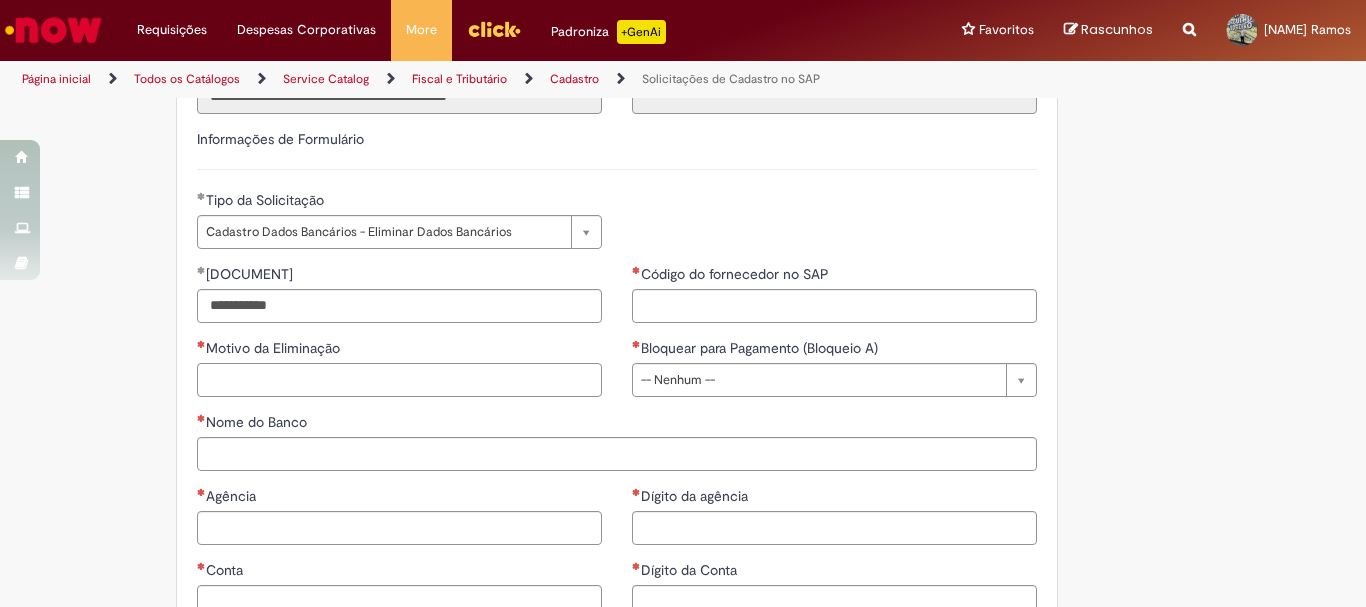 click on "Motivo da Eliminação" at bounding box center [399, 380] 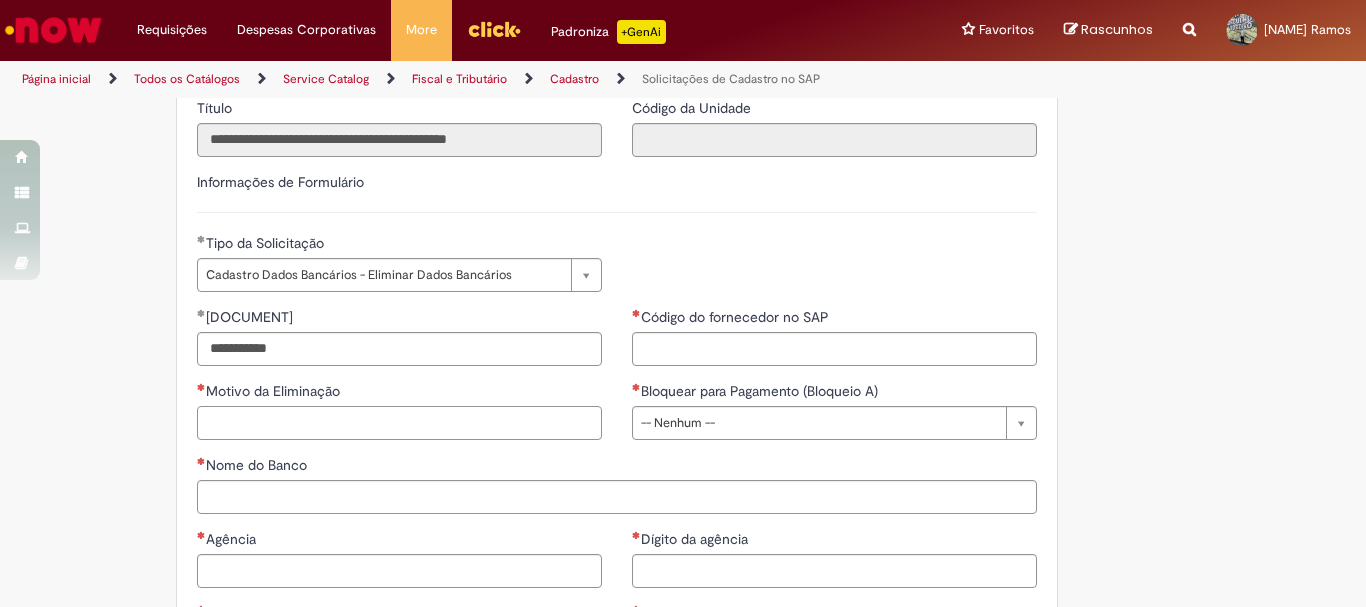 scroll, scrollTop: 0, scrollLeft: 0, axis: both 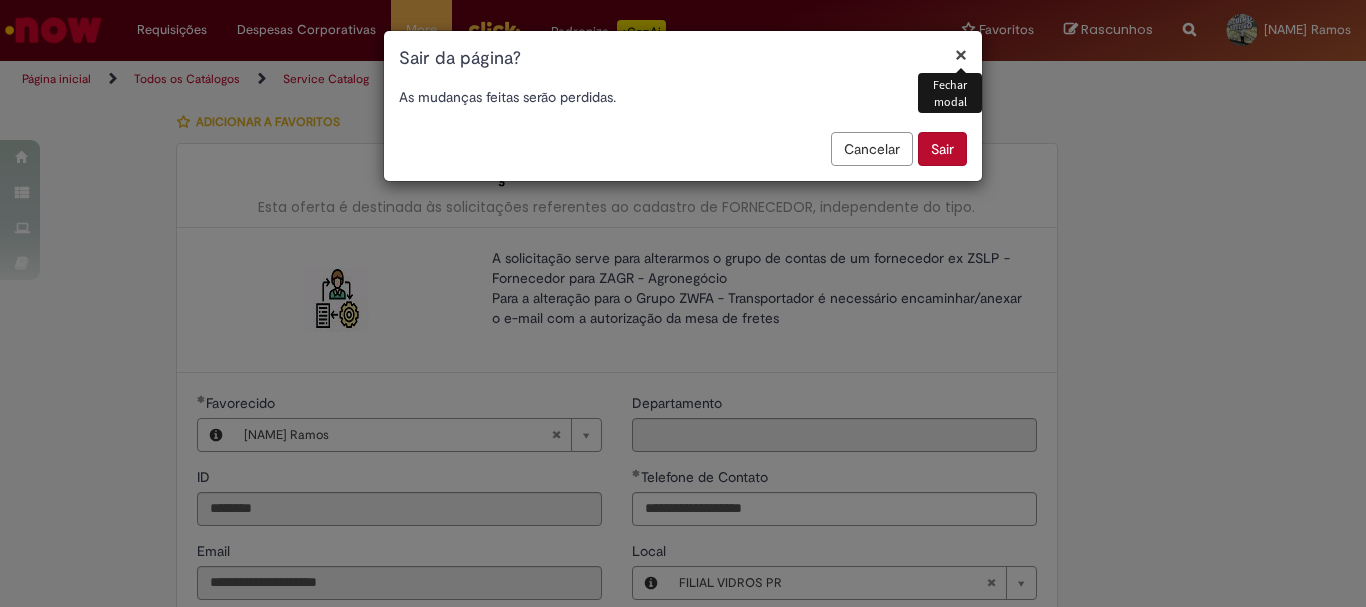 click on "Sair" at bounding box center (942, 149) 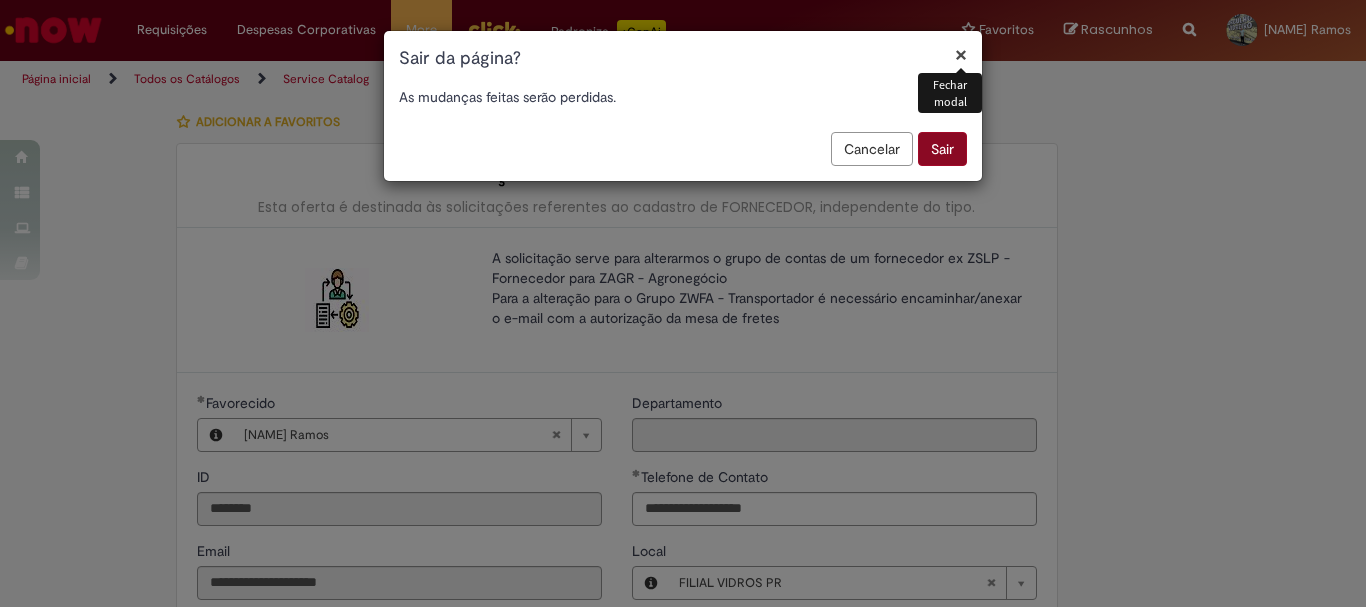 scroll, scrollTop: 587, scrollLeft: 0, axis: vertical 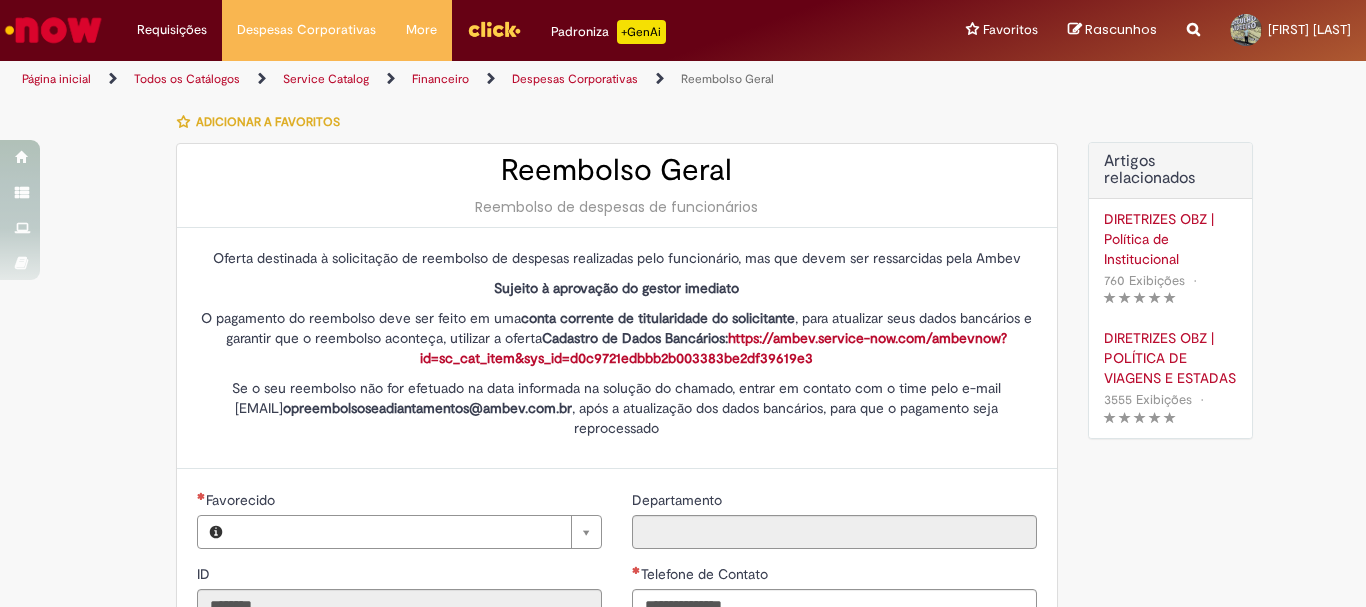 type on "**********" 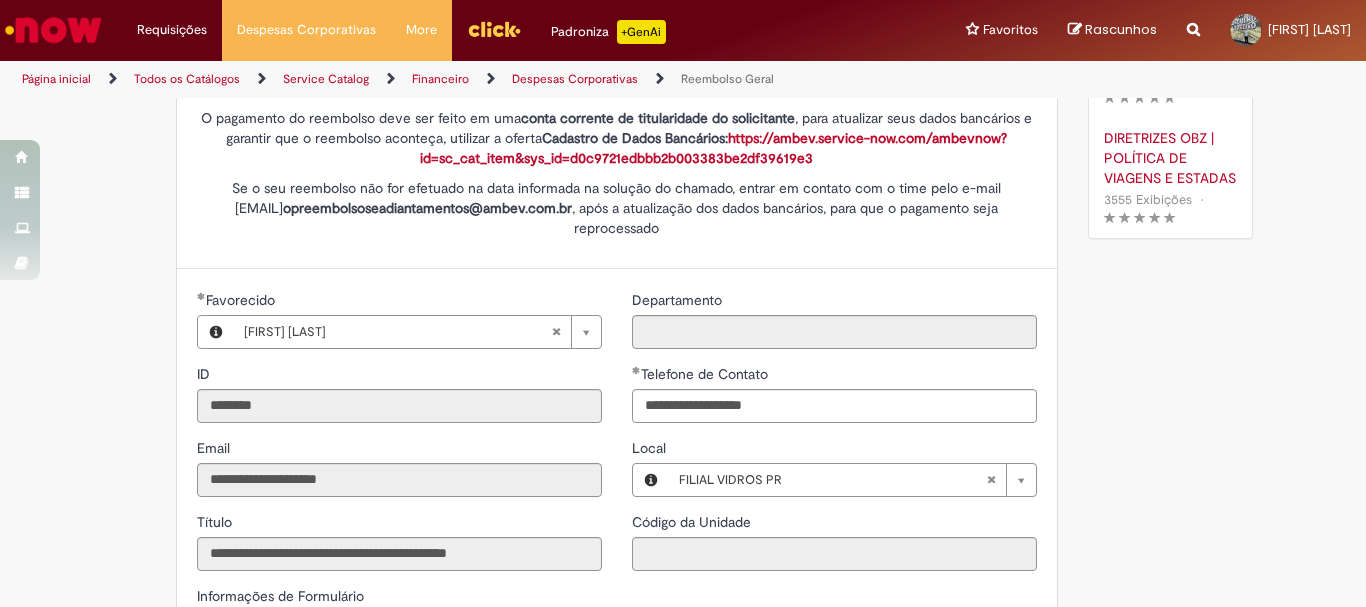 scroll, scrollTop: 0, scrollLeft: 0, axis: both 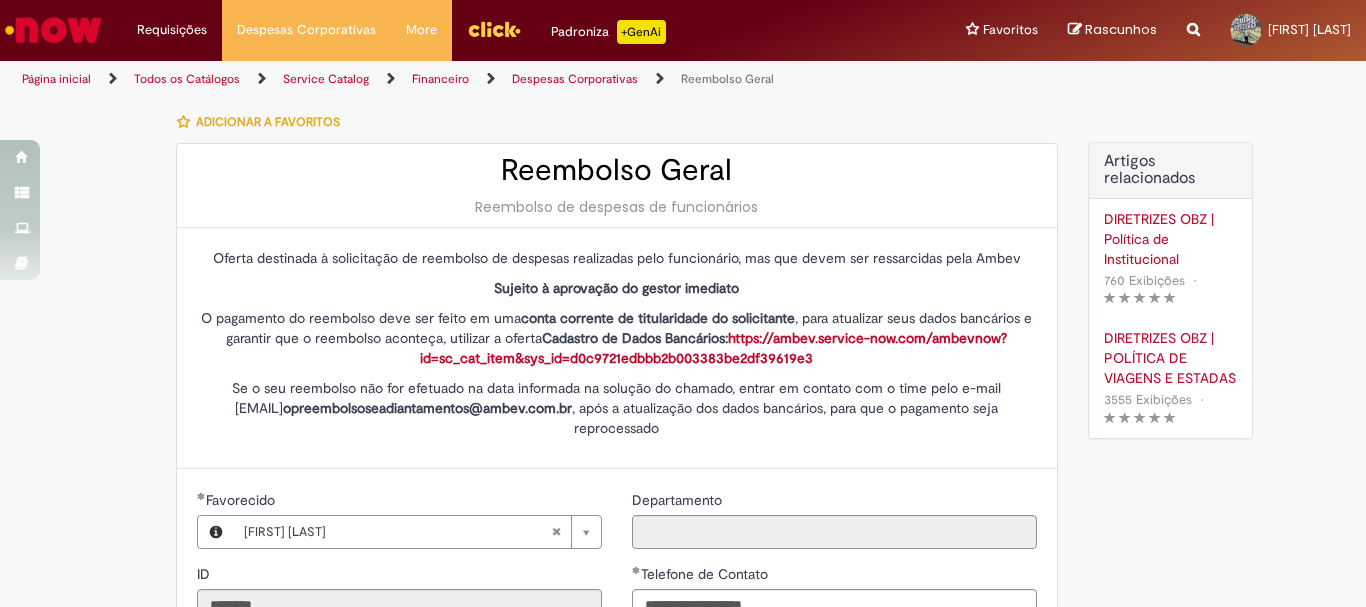 click on "https://ambev.service-now.com/ambevnow?id=sc_cat_item&sys_id=d0c9721edbbb2b003383be2df39619e3" at bounding box center (713, 348) 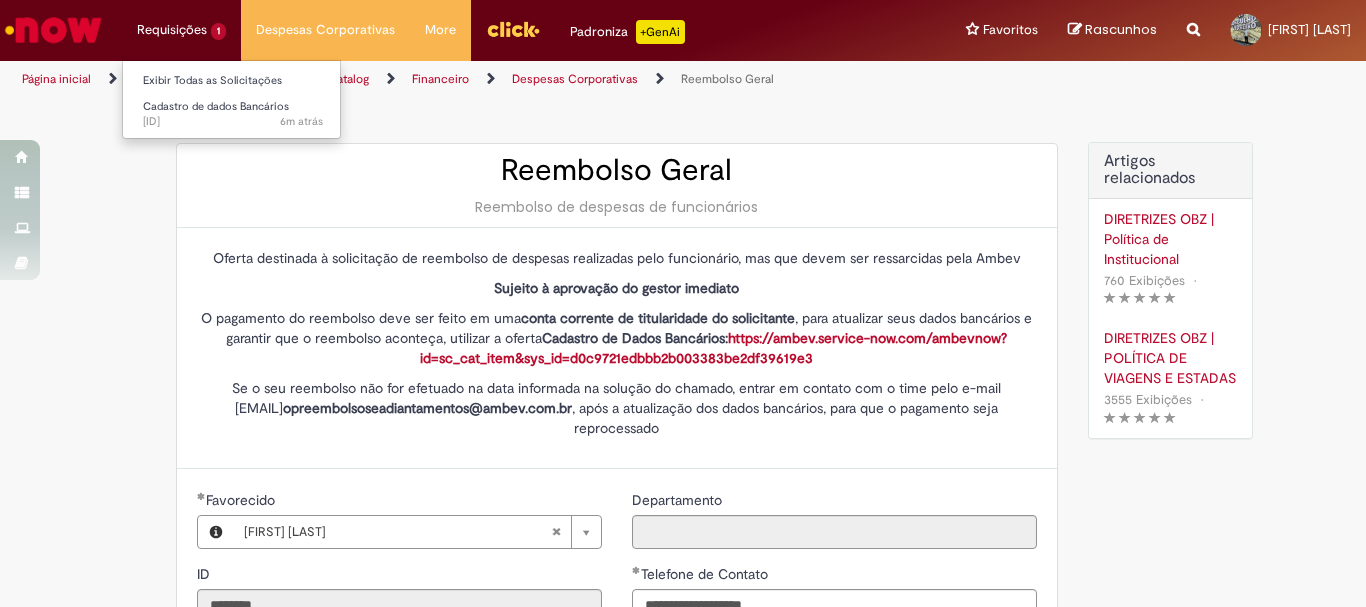 click on "Requisições   1
Exibir Todas as Solicitações
Cadastro de dados Bancários
6m atrás 6 minutos atrás  R13348978" at bounding box center (181, 30) 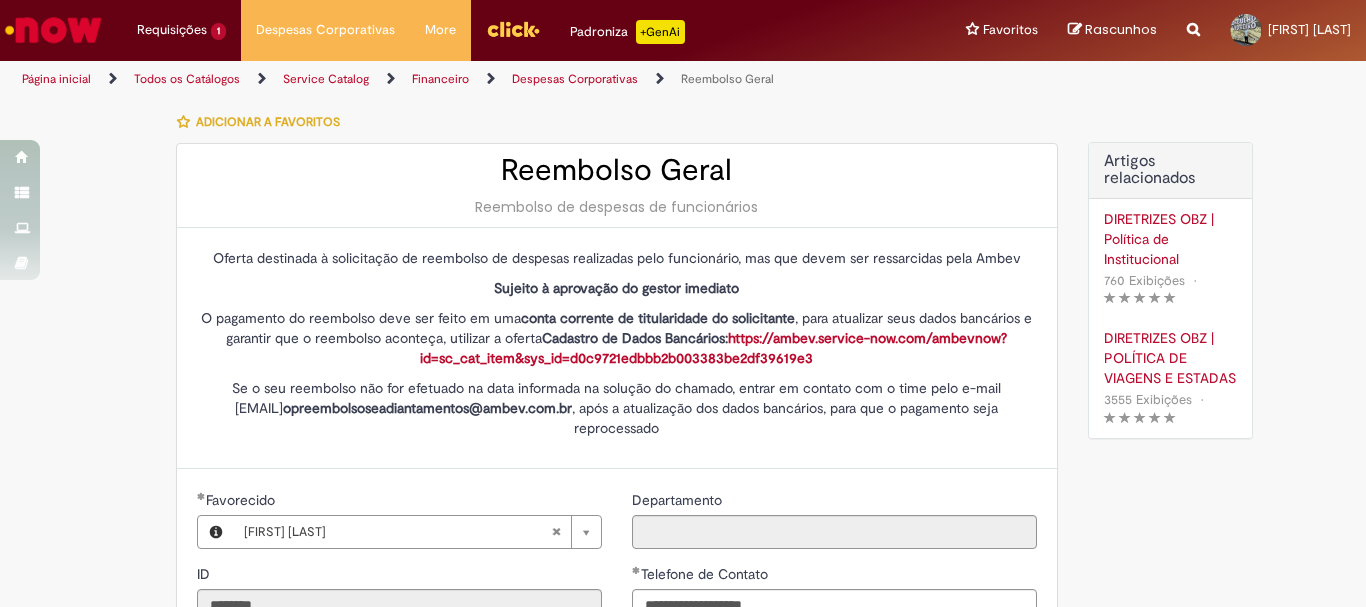 click at bounding box center (53, 30) 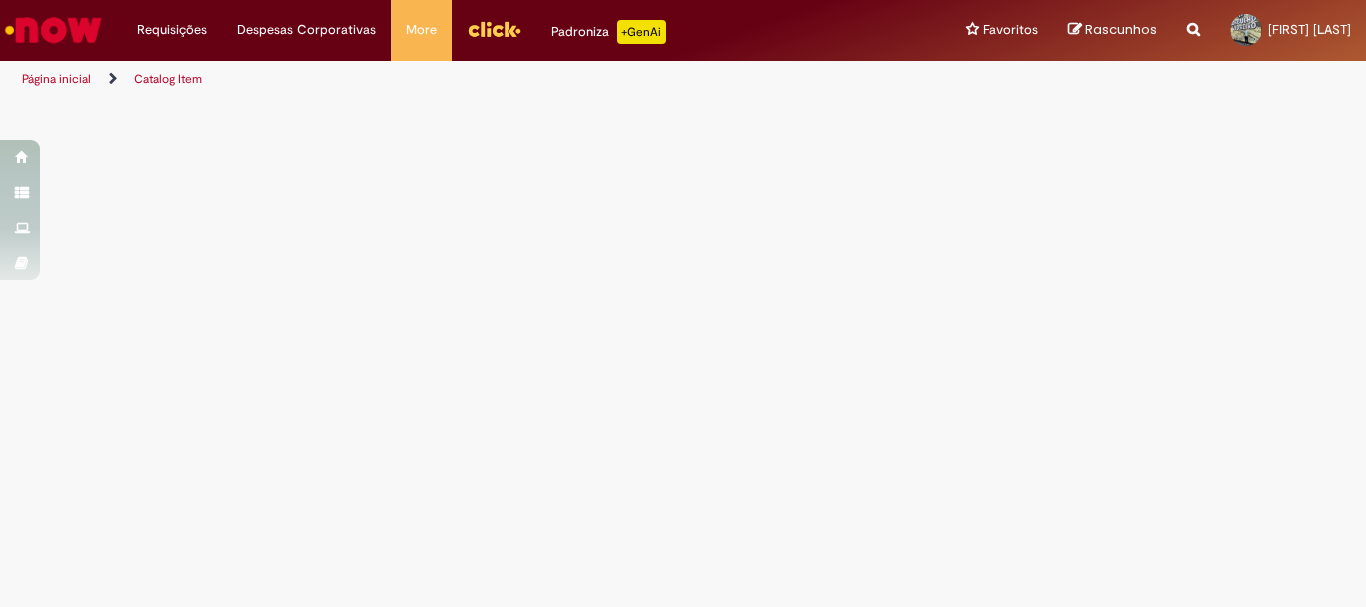 scroll, scrollTop: 0, scrollLeft: 0, axis: both 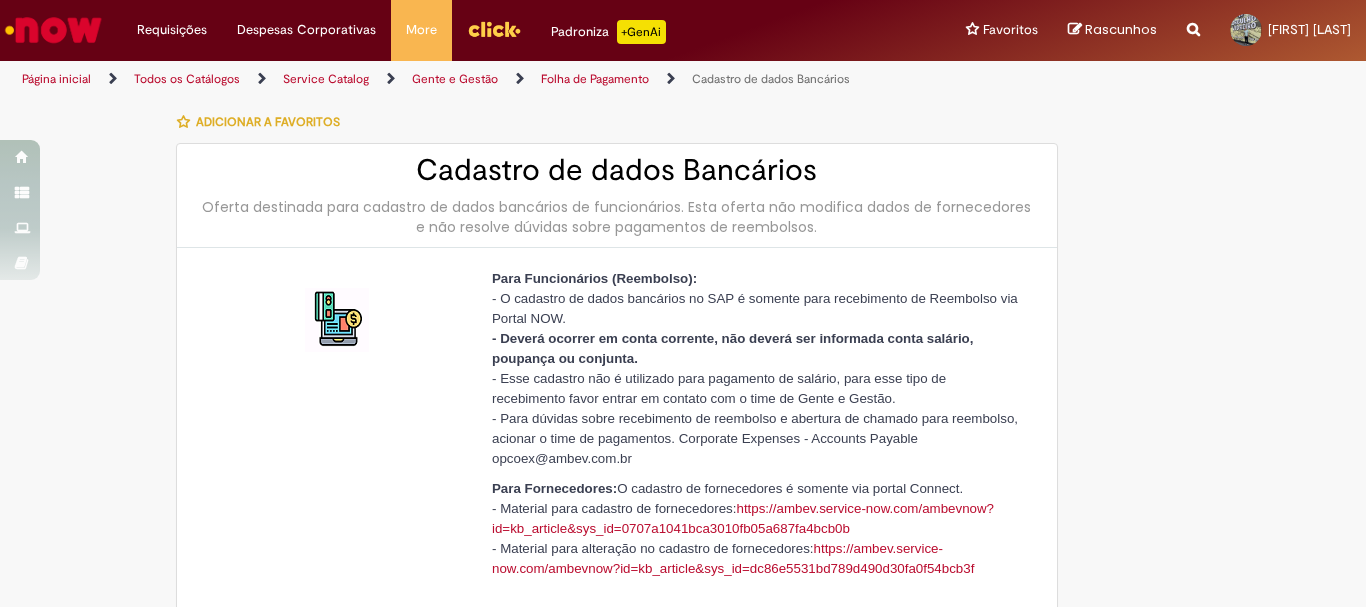 type on "********" 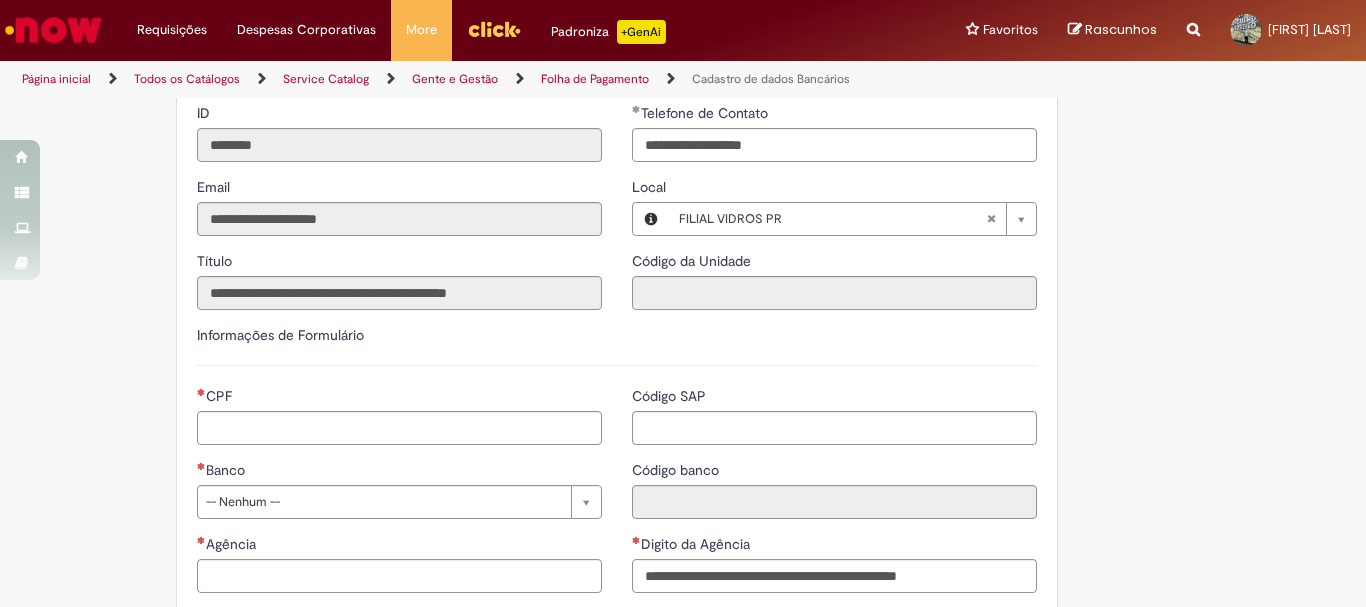 scroll, scrollTop: 700, scrollLeft: 0, axis: vertical 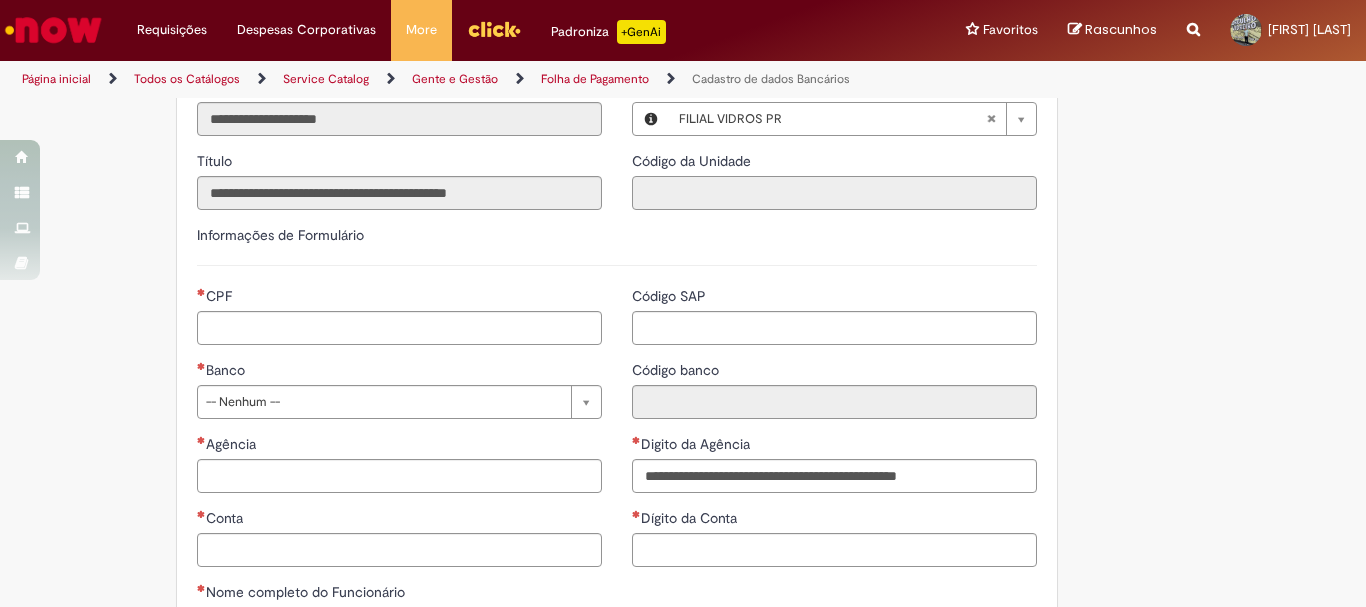 click on "Código da Unidade" at bounding box center (834, 193) 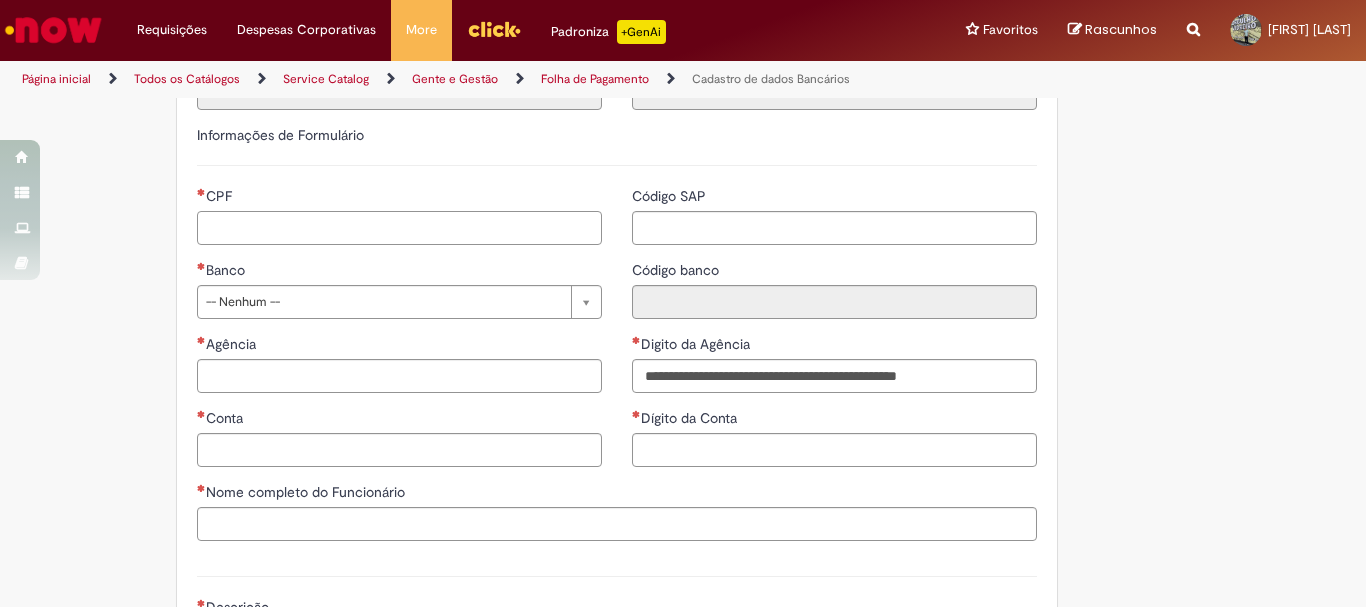 click on "CPF" at bounding box center [399, 228] 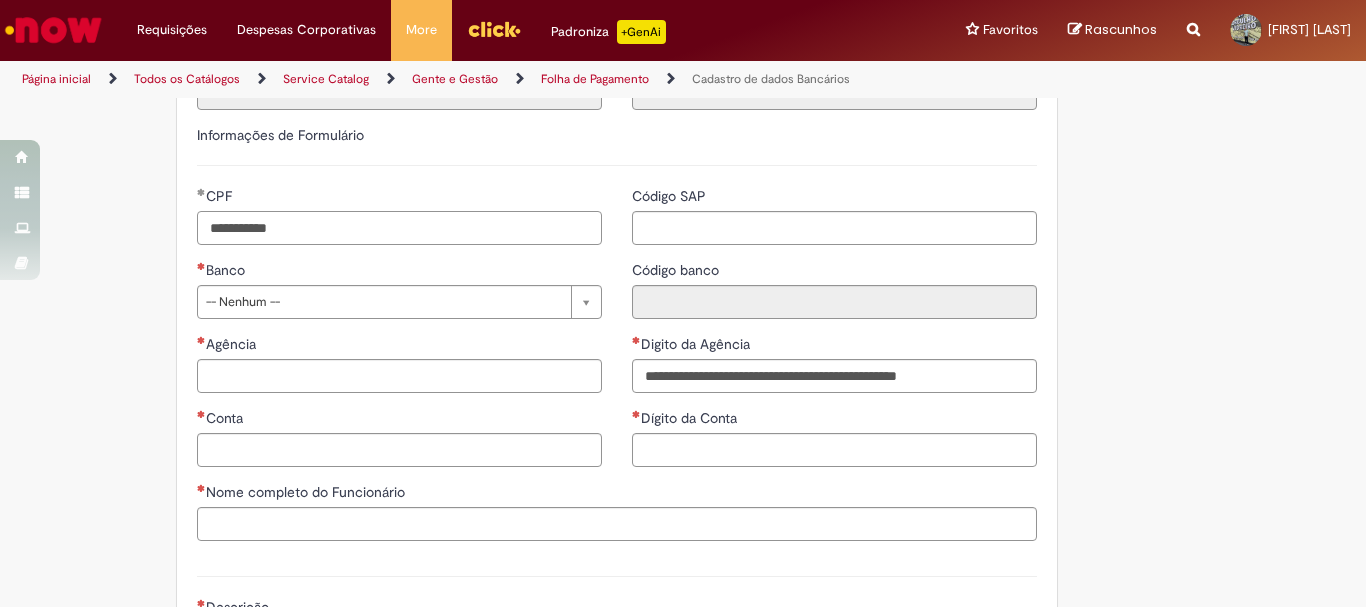 type on "**********" 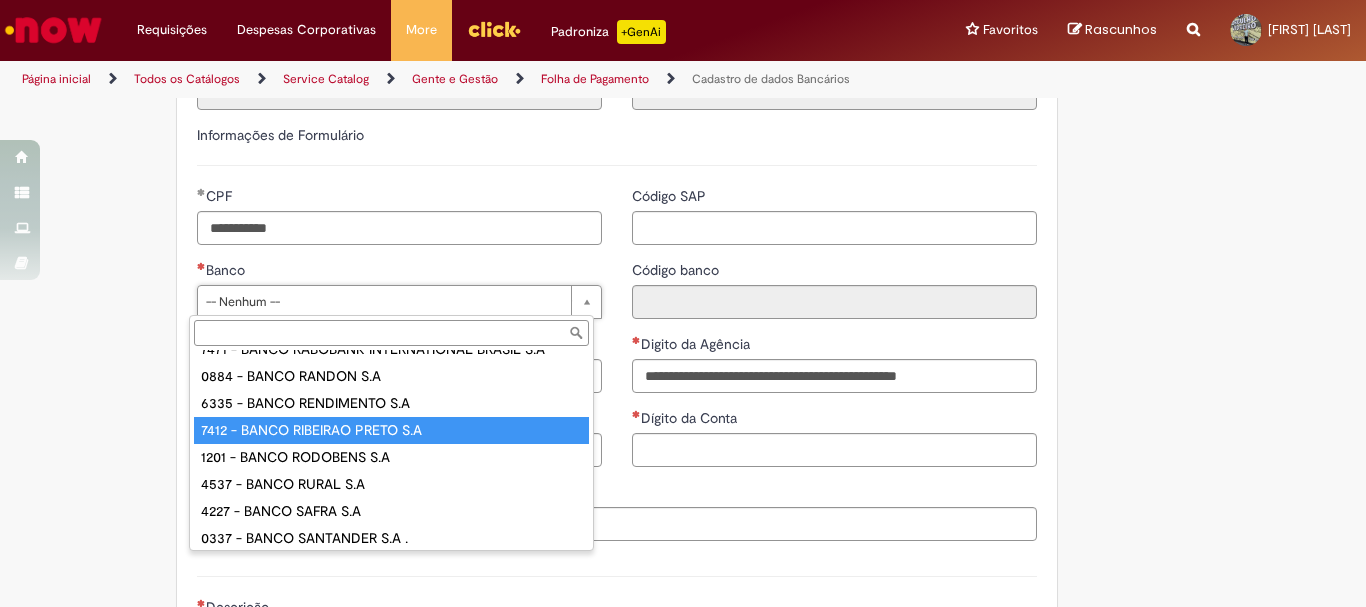 scroll, scrollTop: 1900, scrollLeft: 0, axis: vertical 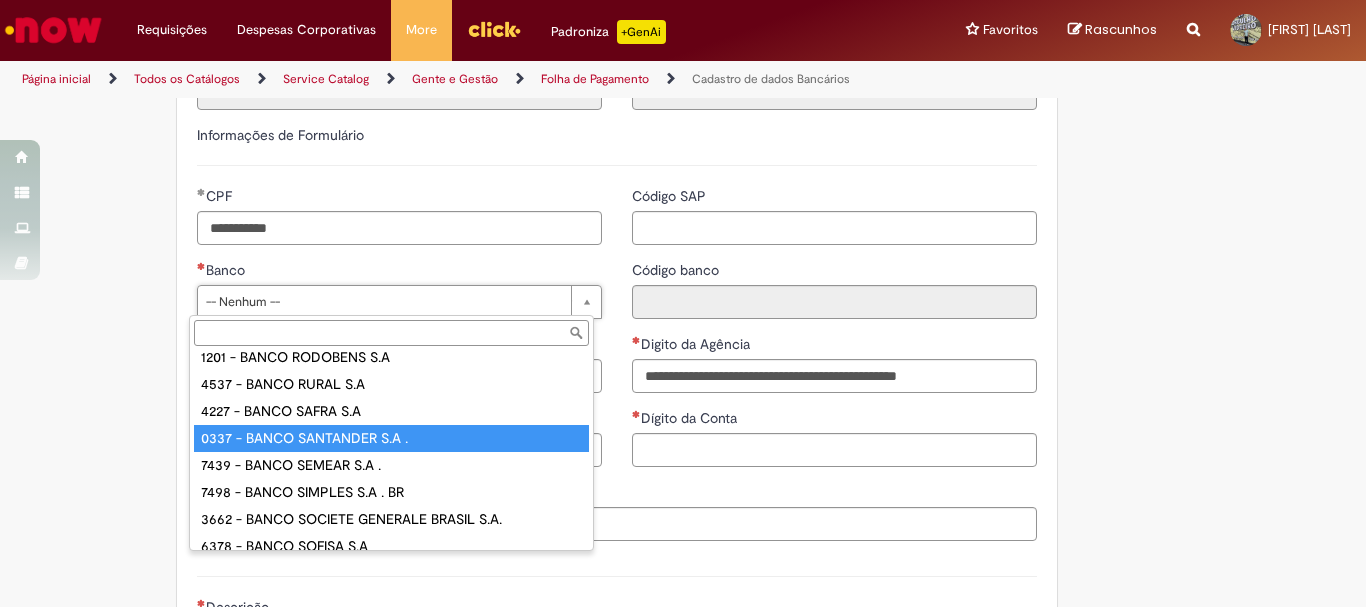 type on "**********" 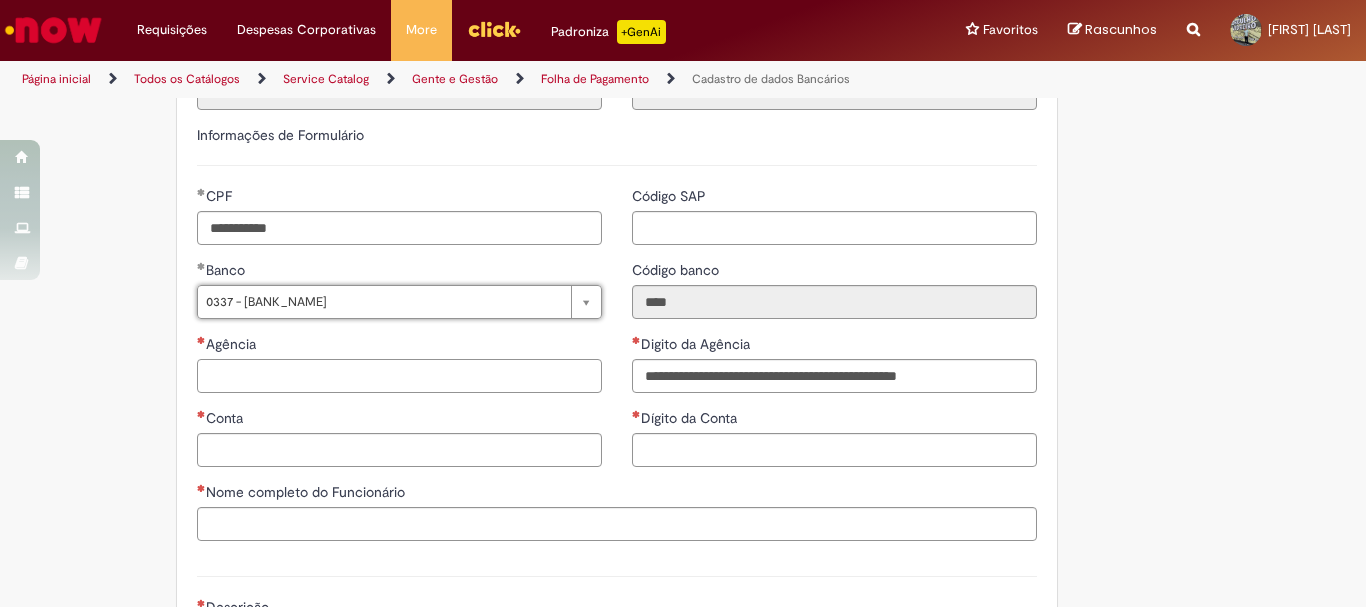 click on "Agência" at bounding box center [399, 376] 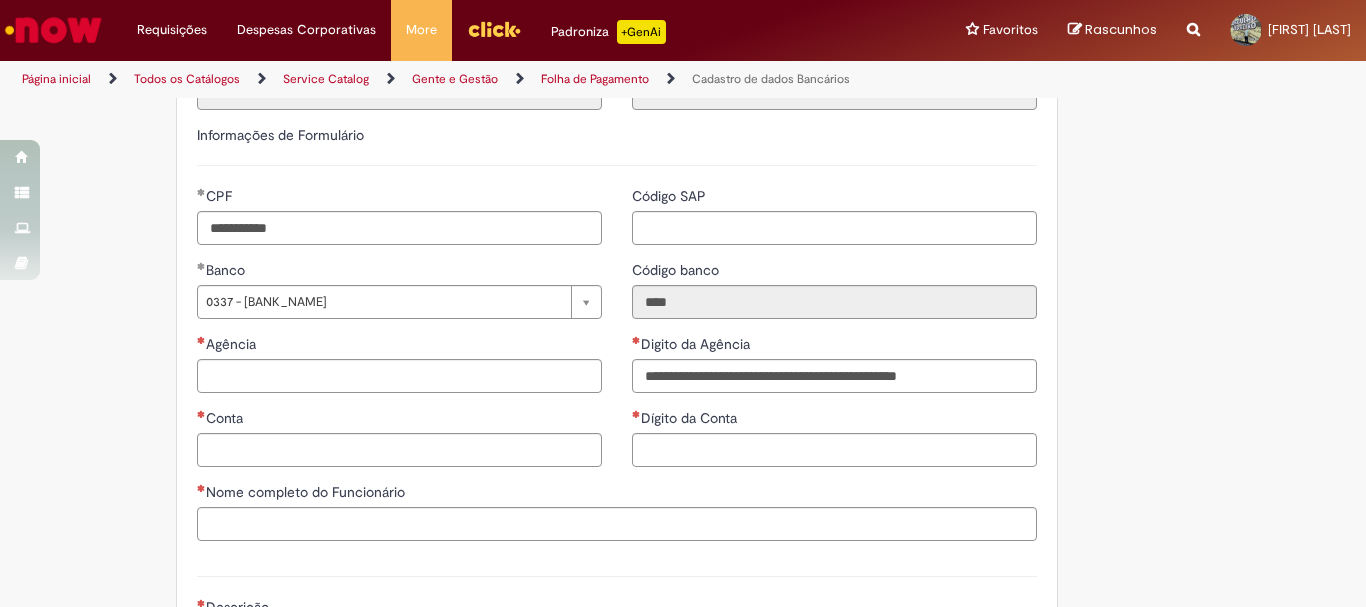 click on "Nome completo do Funcionário" at bounding box center [307, 492] 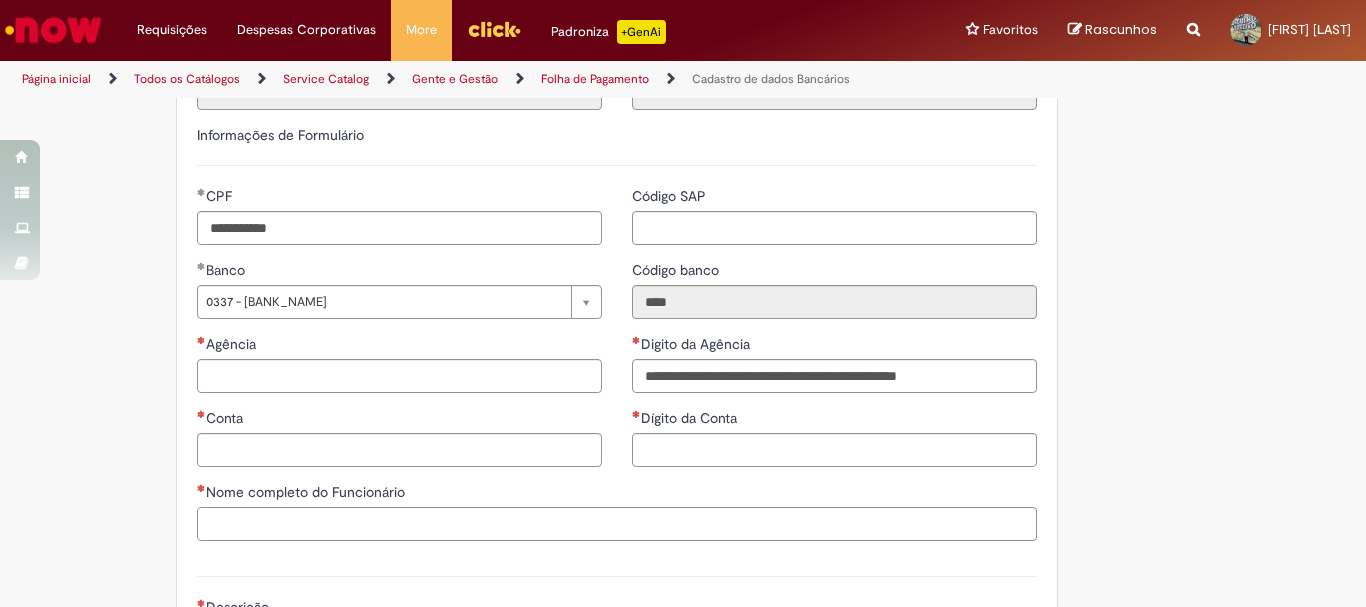 click on "Nome completo do Funcionário" at bounding box center [617, 524] 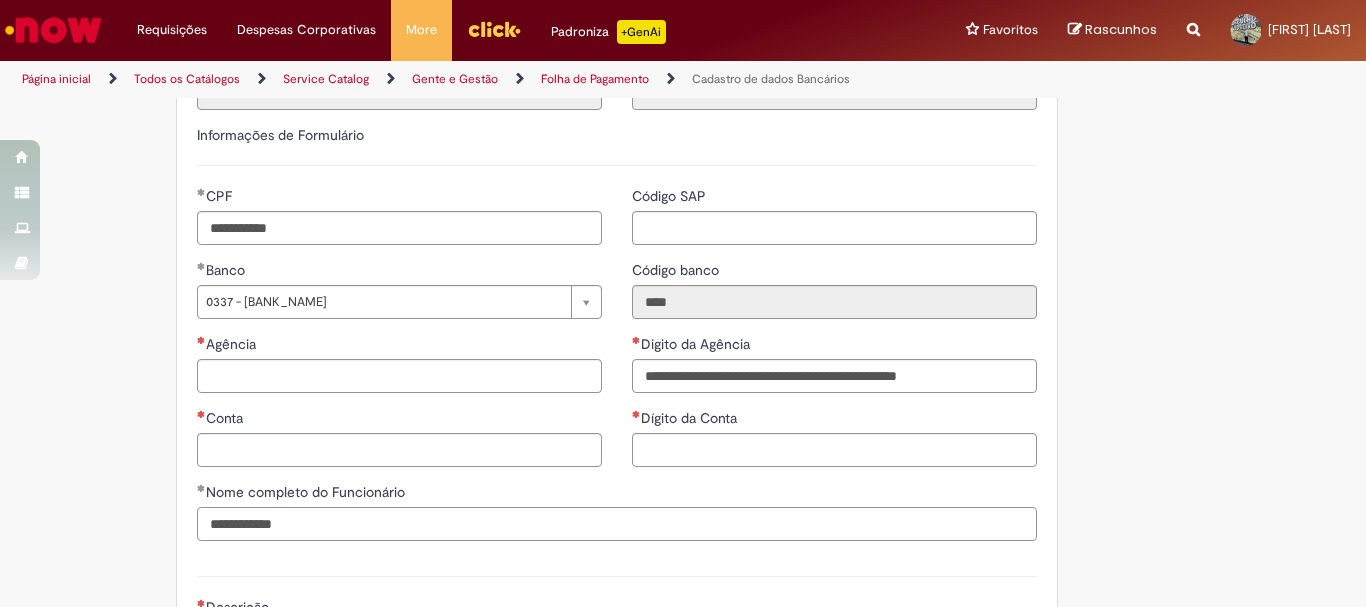 click on "**********" at bounding box center [617, 524] 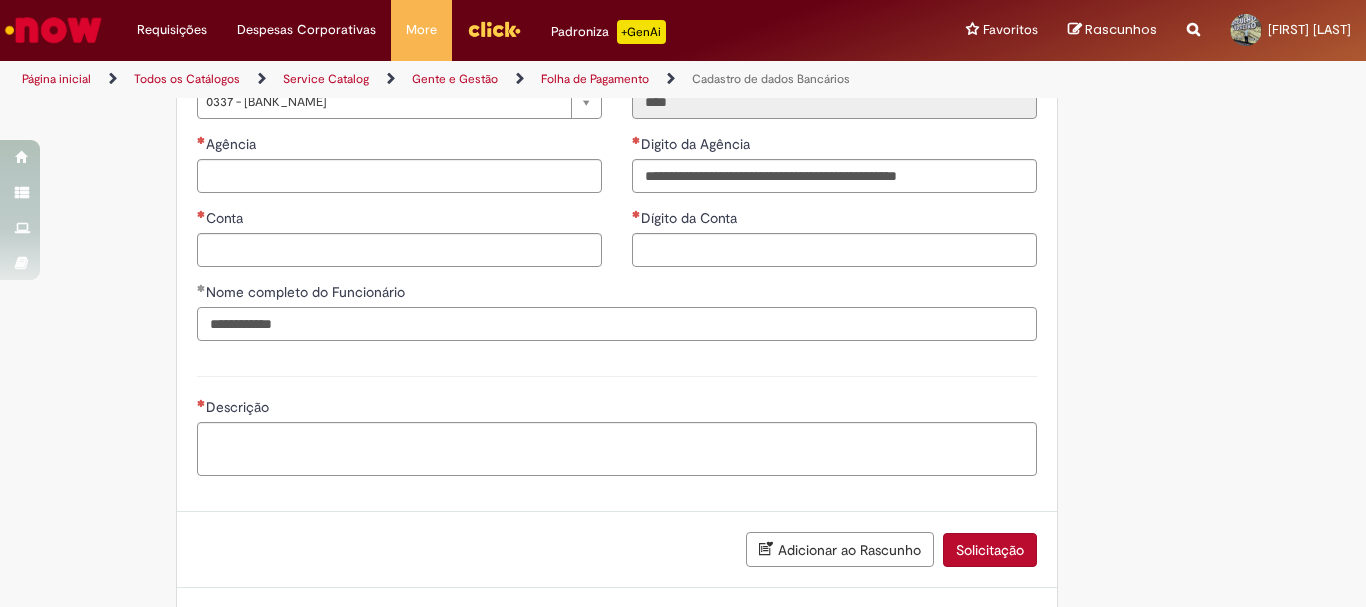 scroll, scrollTop: 800, scrollLeft: 0, axis: vertical 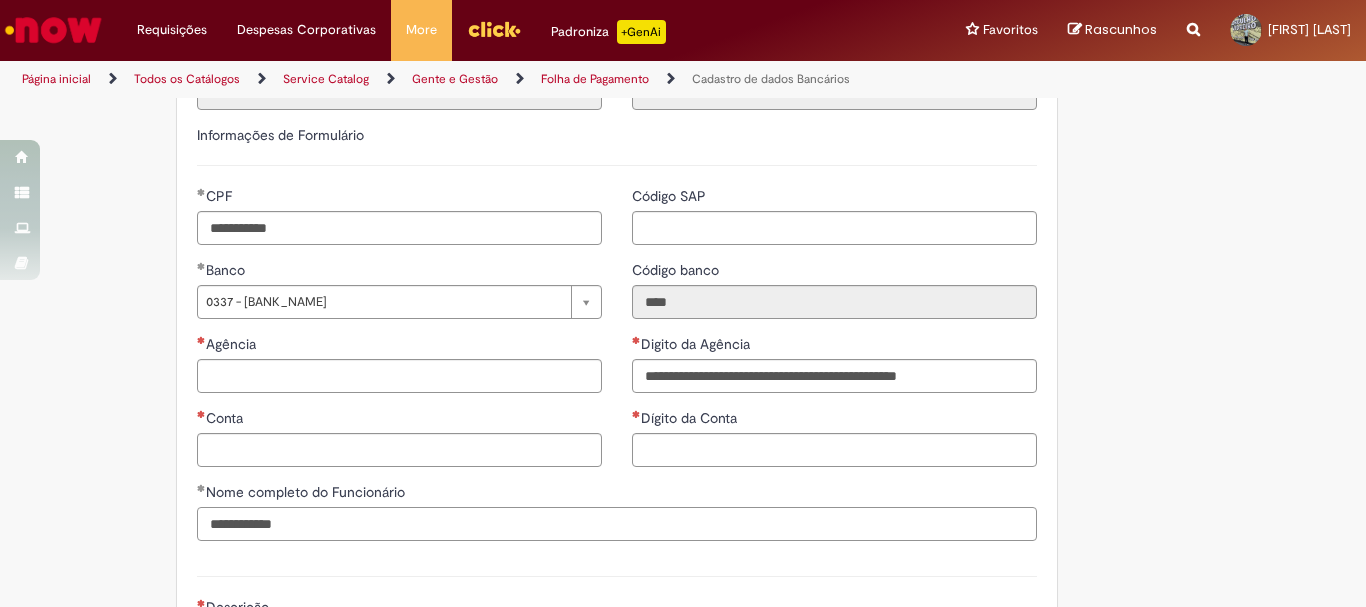 type on "**********" 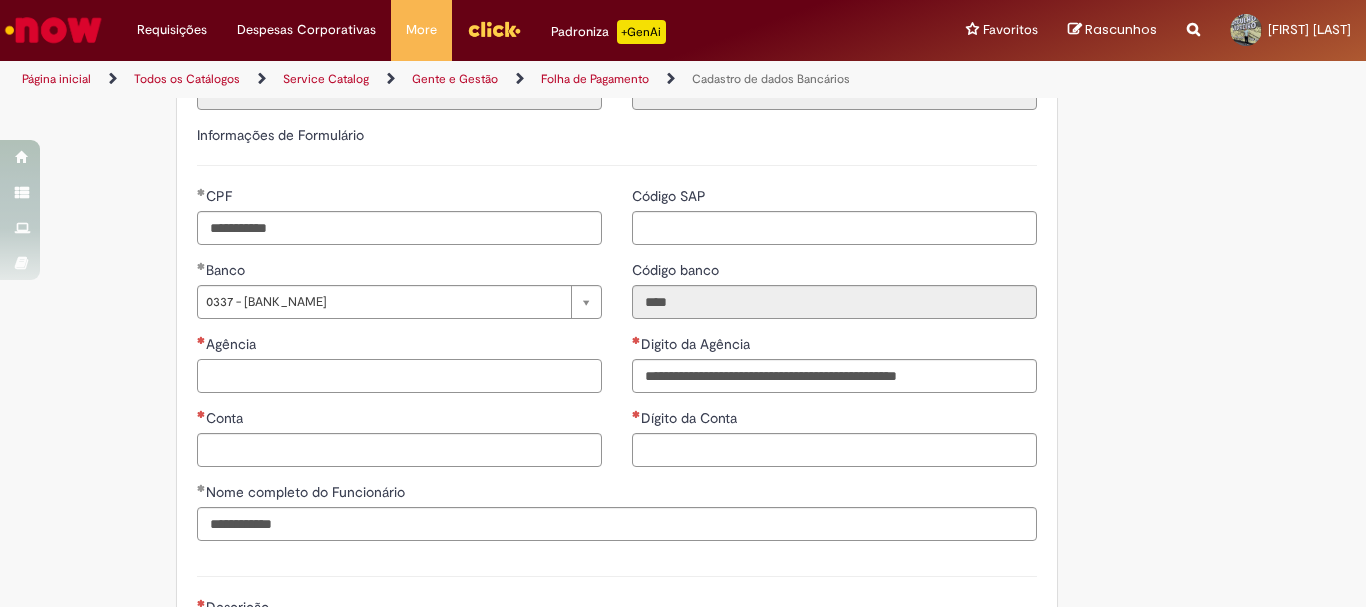 type on "**********" 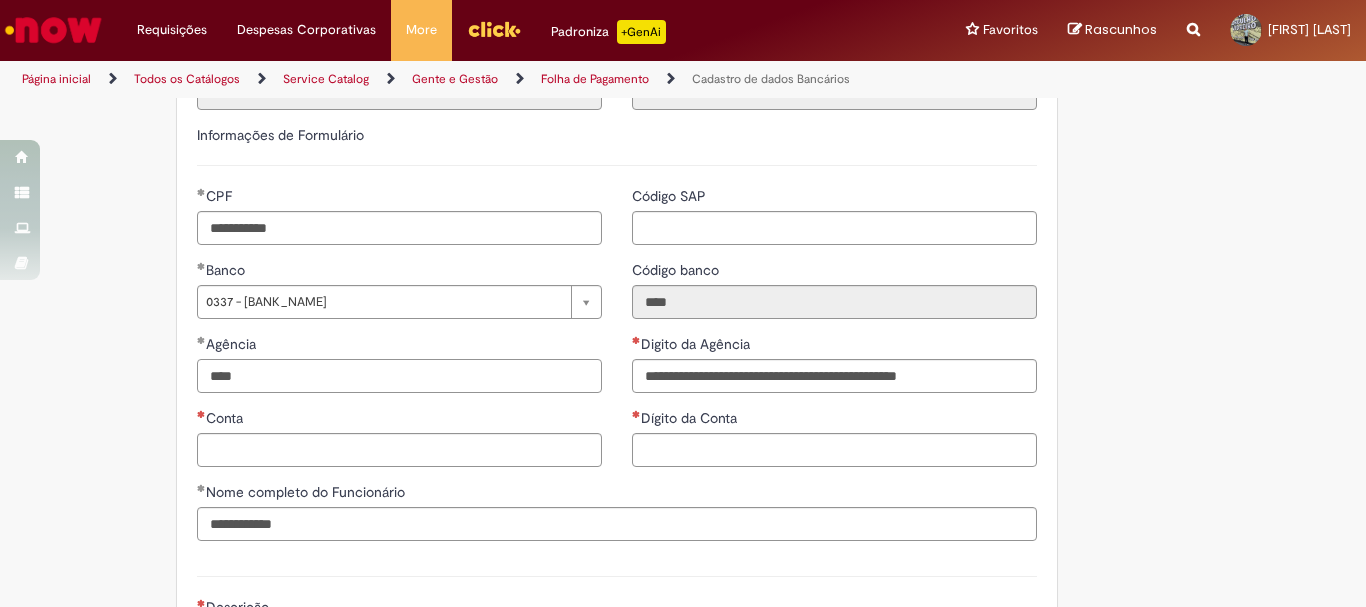 type on "****" 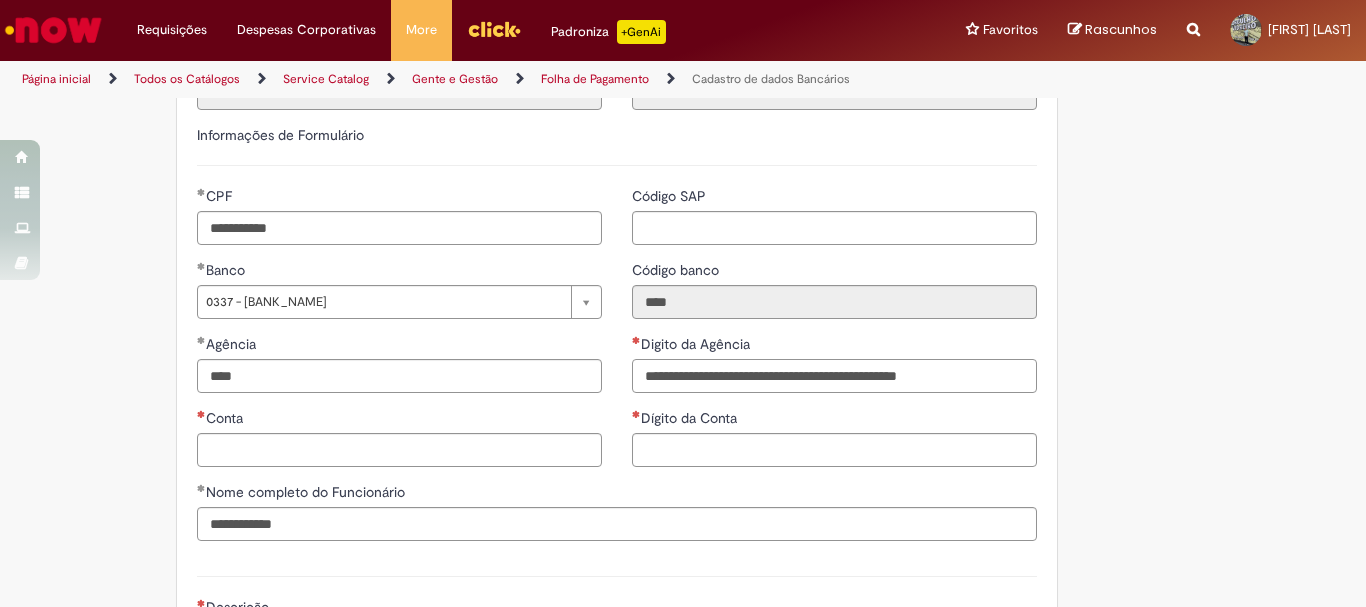 type on "**********" 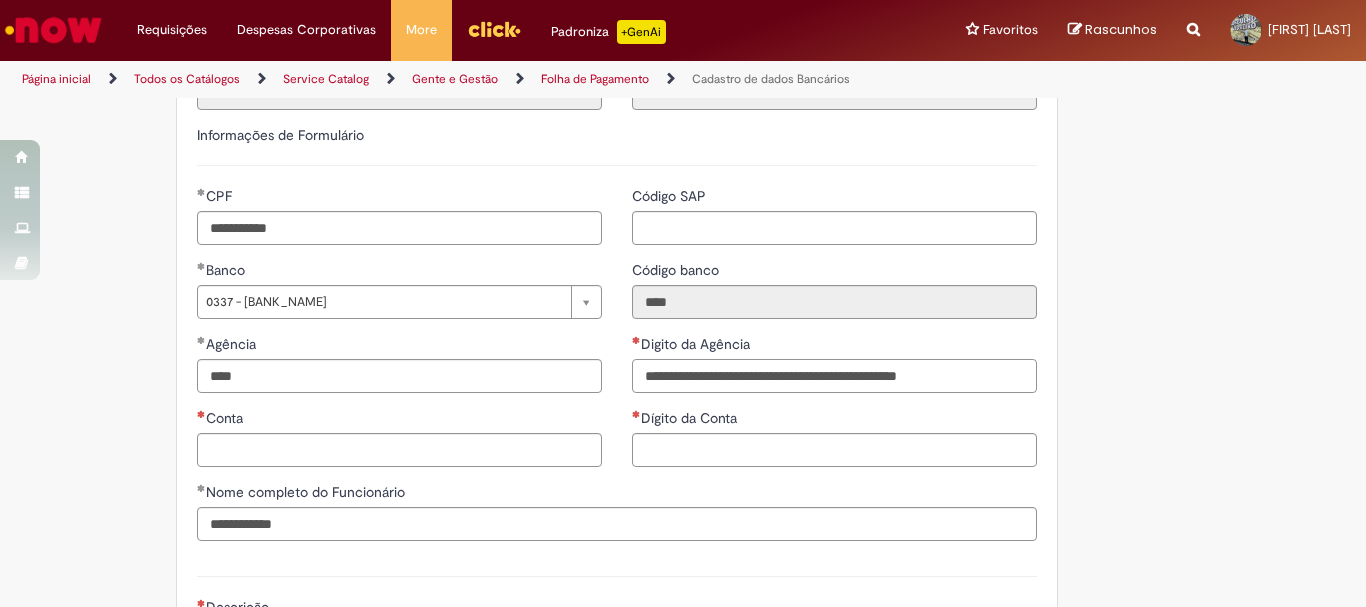 type on "*" 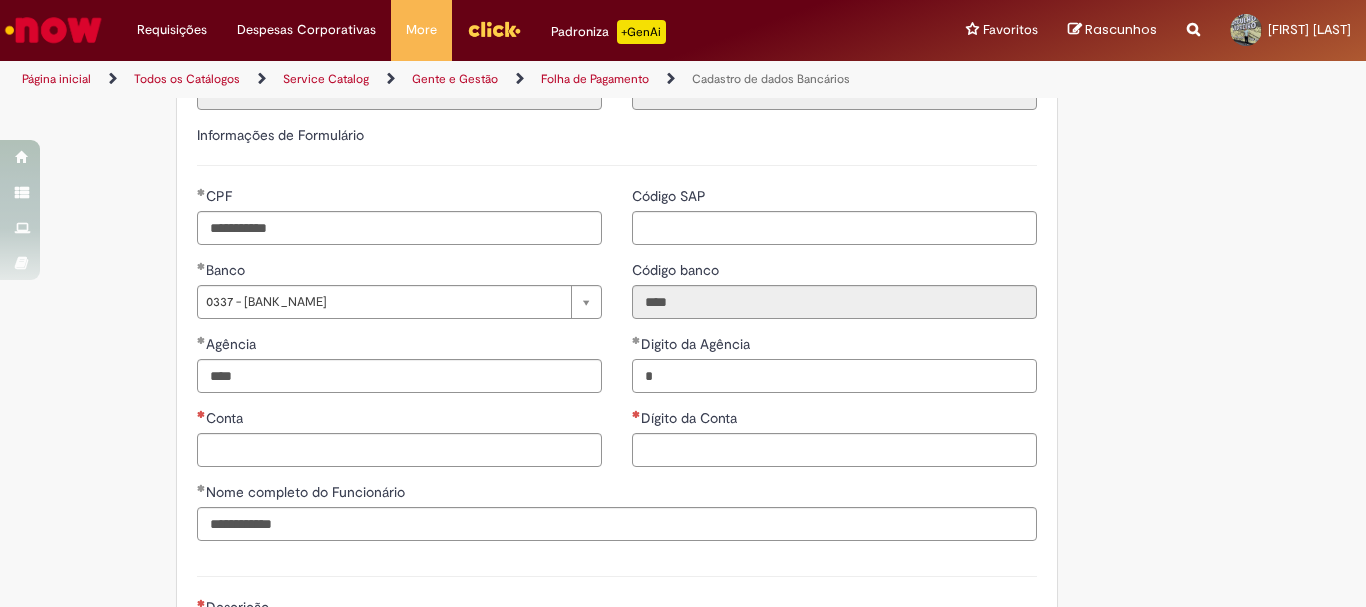 type on "*" 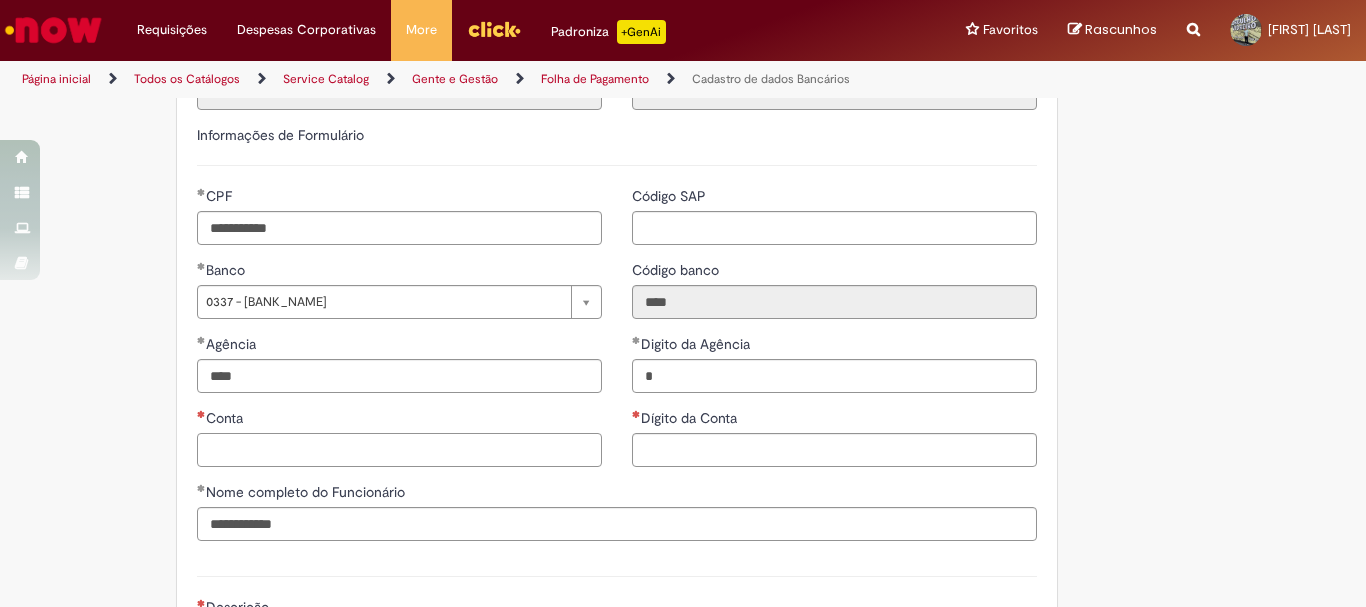 type on "**********" 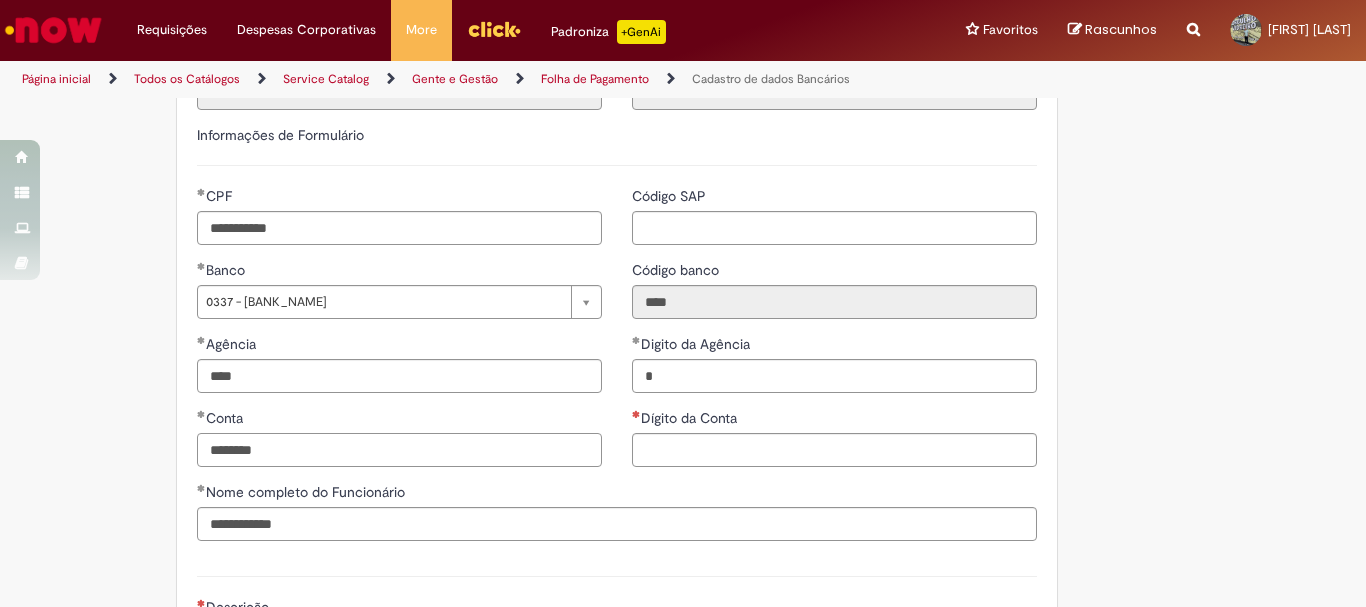 type on "********" 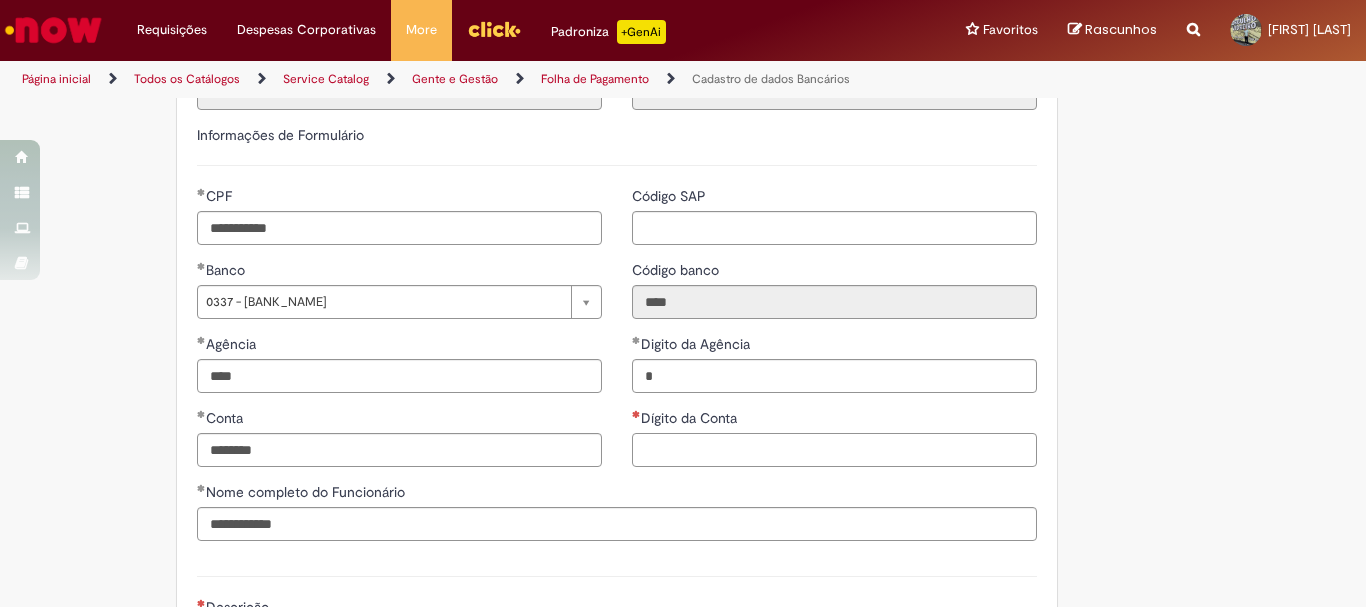 type on "**********" 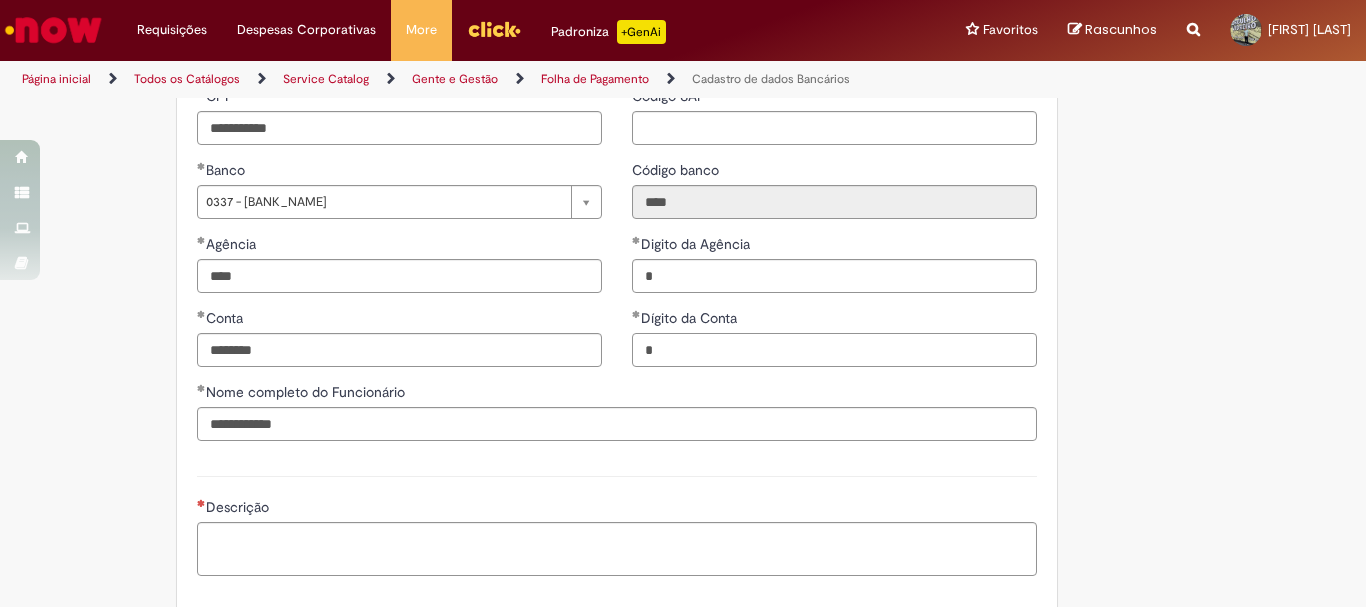 scroll, scrollTop: 1000, scrollLeft: 0, axis: vertical 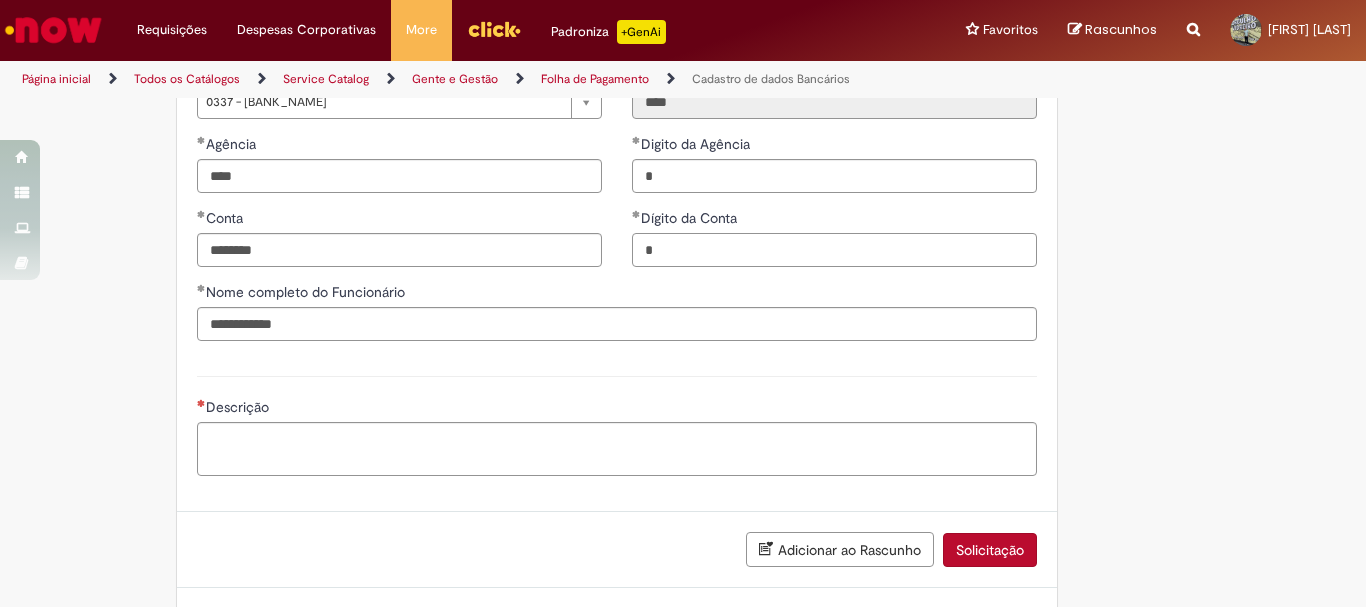 type on "*" 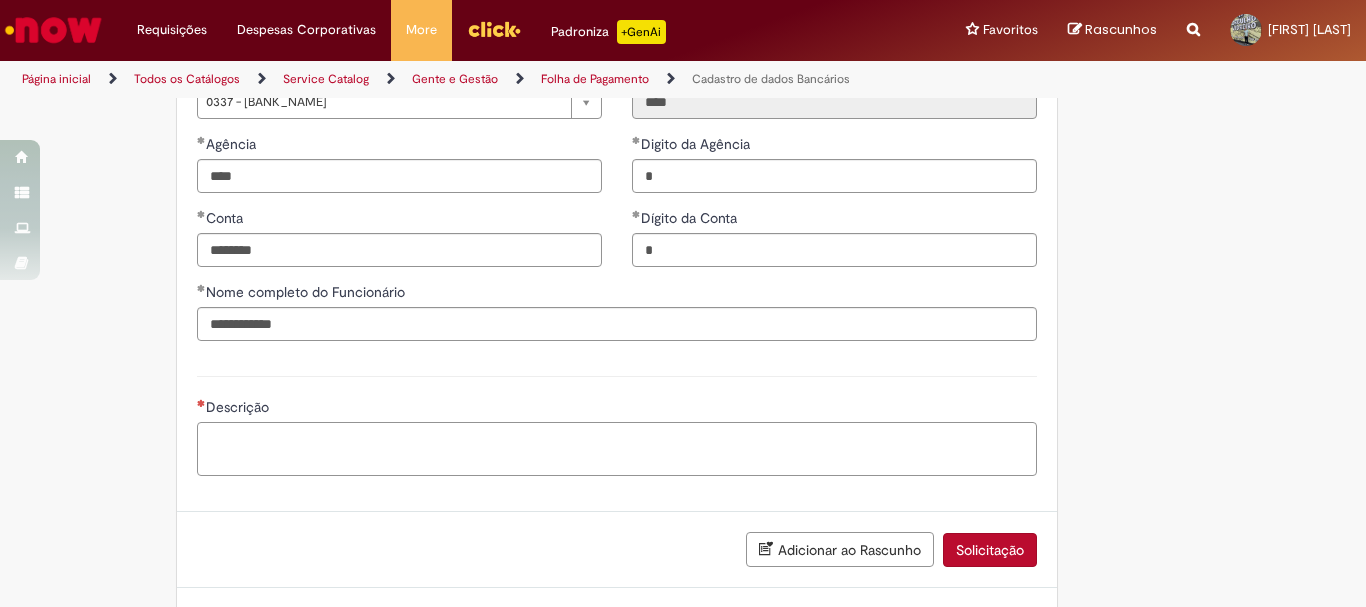 type on "**********" 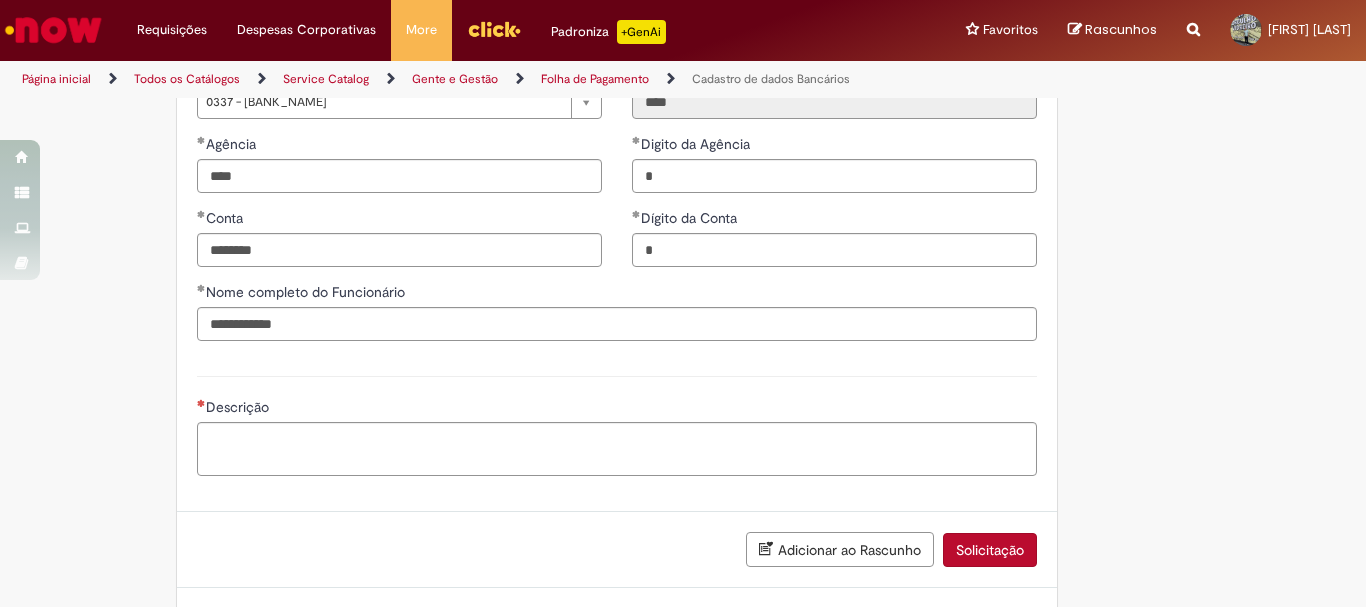 click on "Descrição" at bounding box center [239, 407] 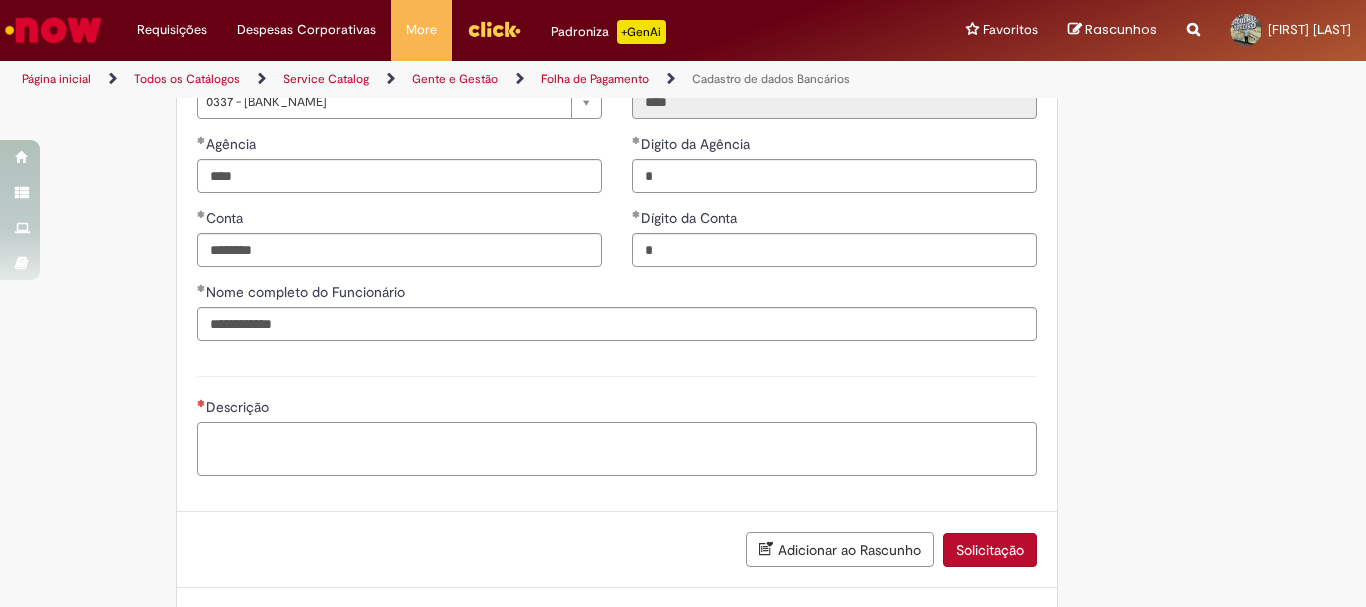 click on "Descrição" at bounding box center [617, 449] 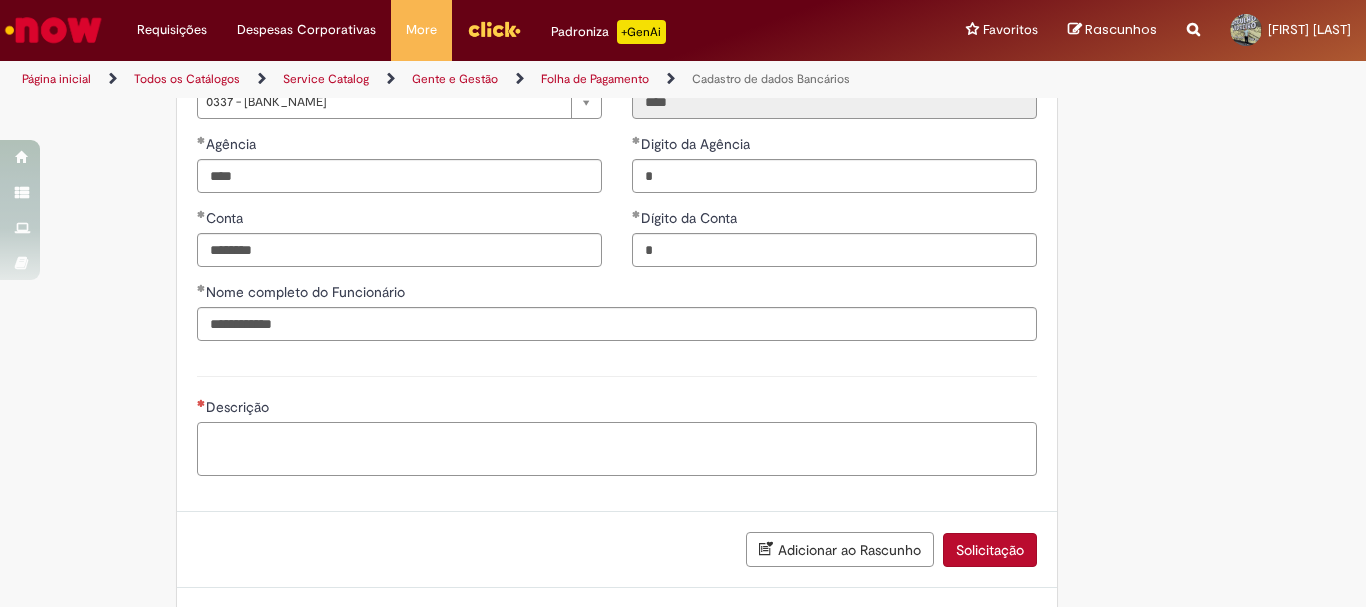 click on "Descrição" at bounding box center (617, 449) 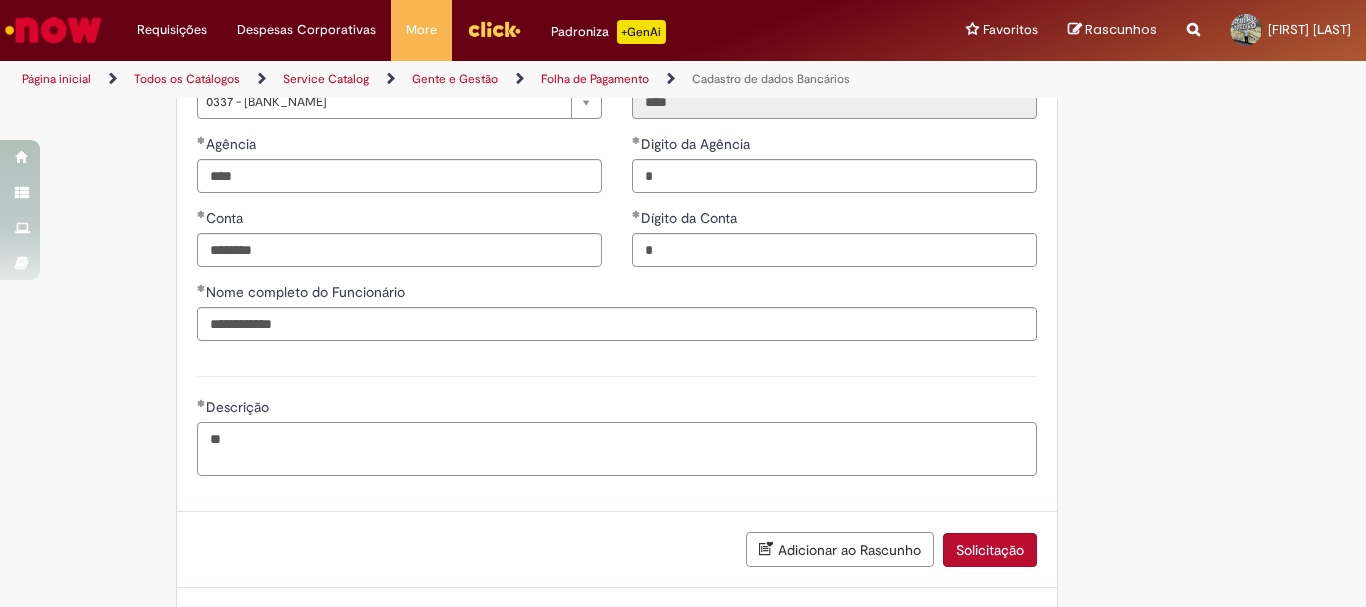type on "*" 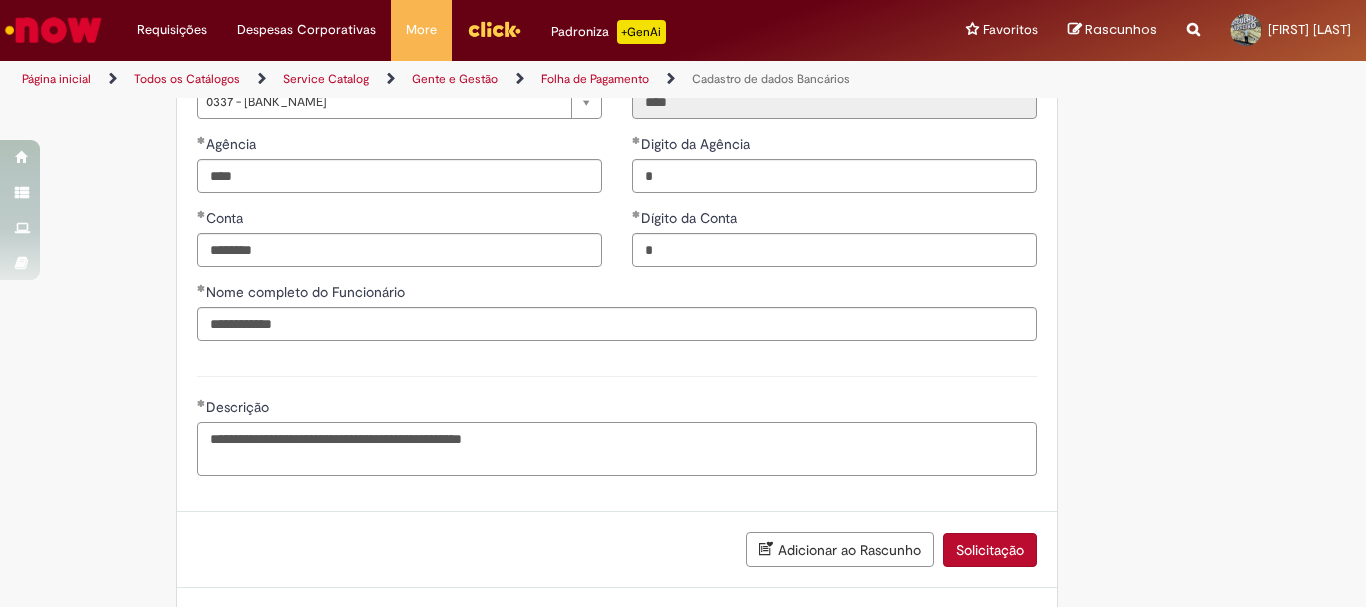 click on "**********" at bounding box center (617, 449) 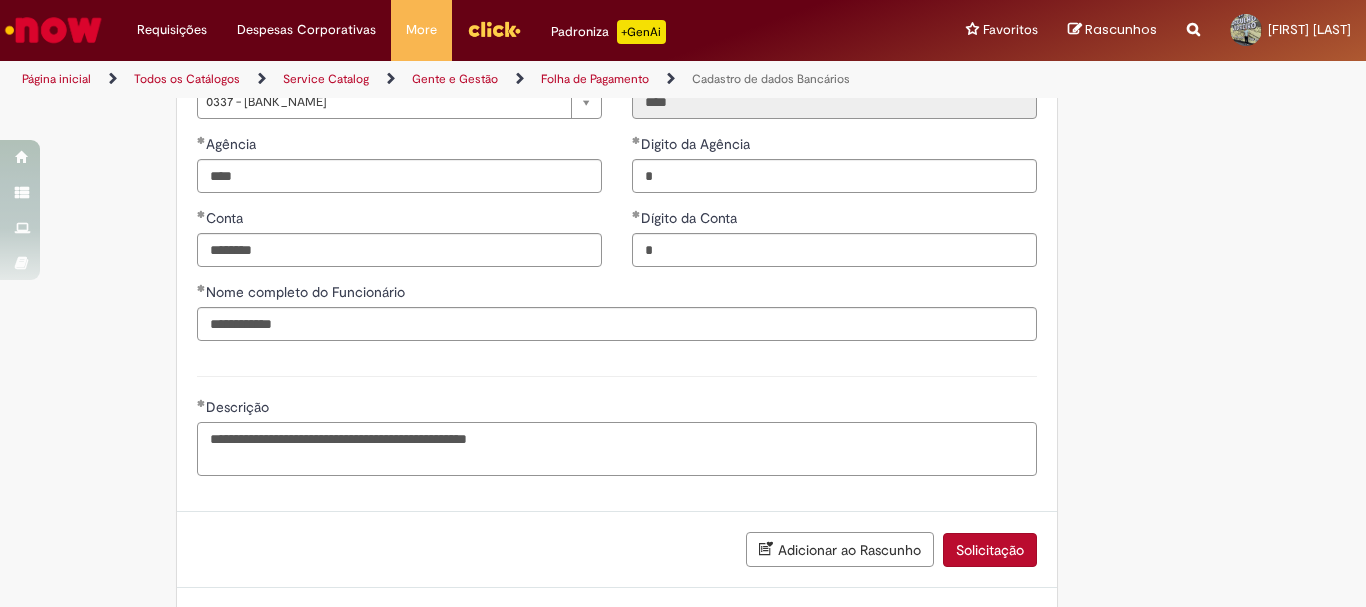 click on "**********" at bounding box center (617, 449) 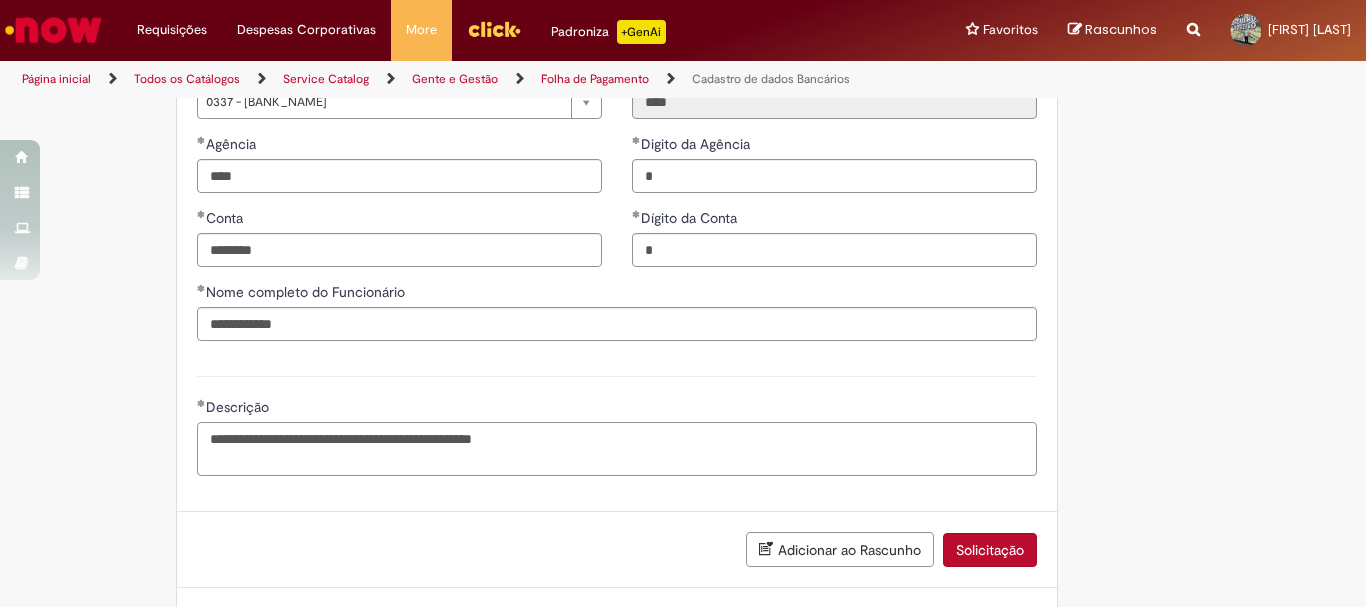 click on "**********" at bounding box center [617, 449] 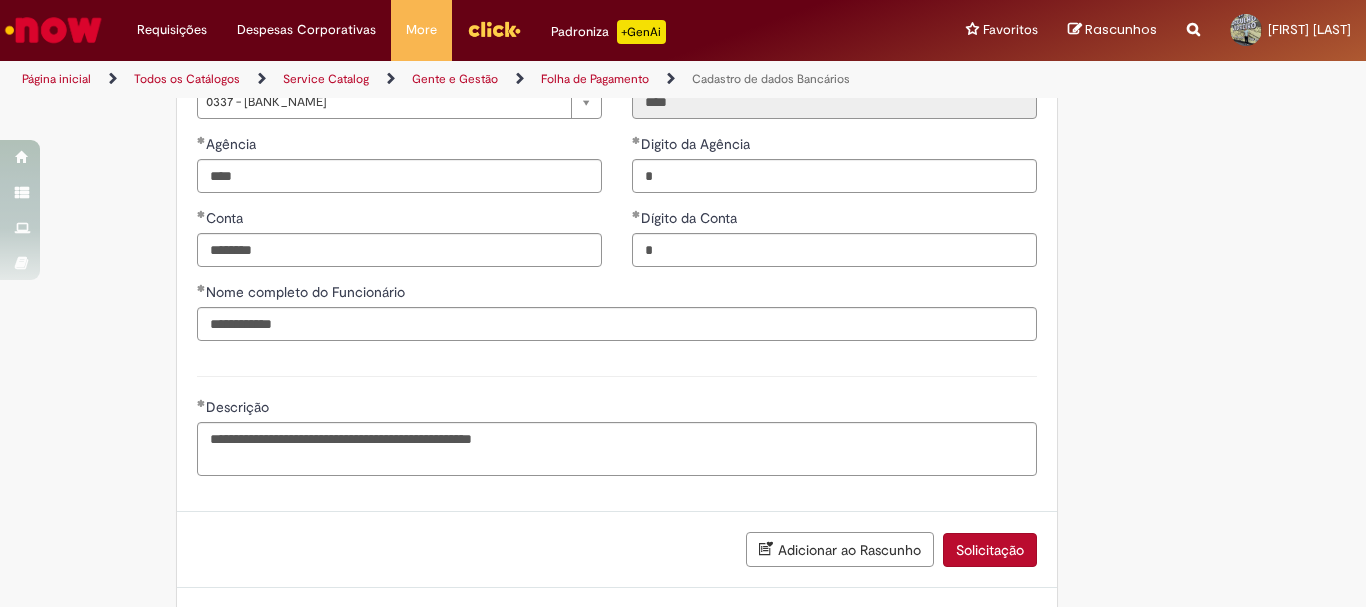 type on "**********" 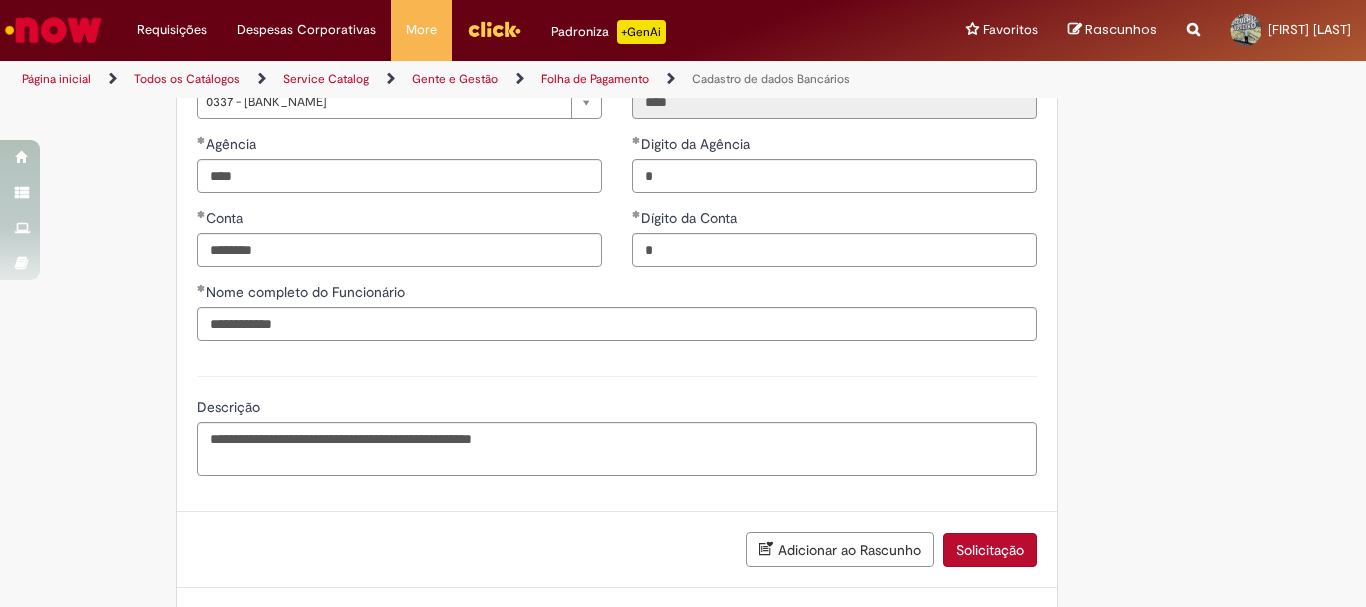 click on "Solicitação" at bounding box center (990, 550) 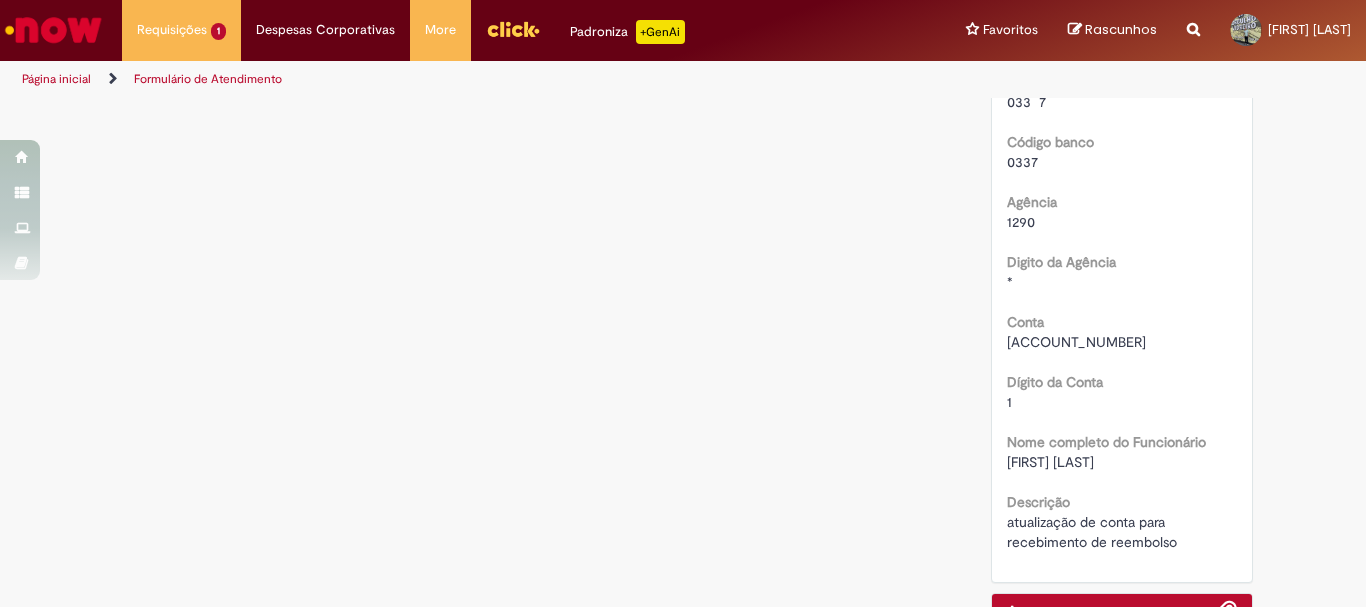 scroll, scrollTop: 0, scrollLeft: 0, axis: both 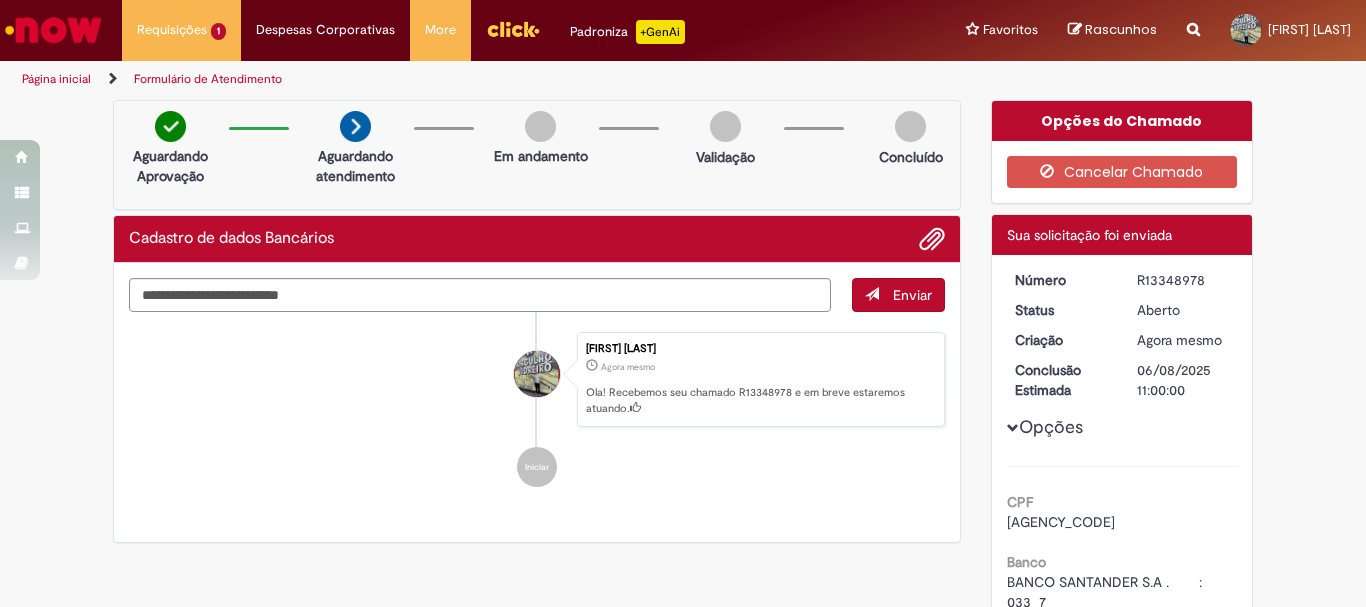 click on "Página inicial" at bounding box center [56, 79] 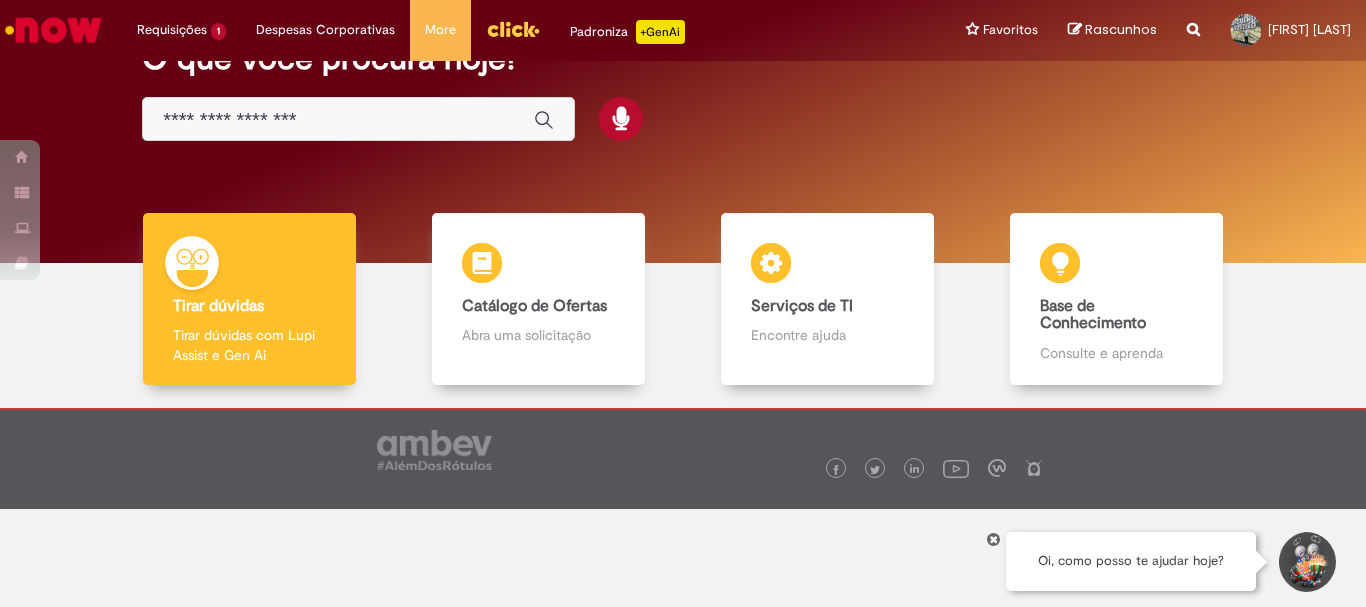 scroll, scrollTop: 0, scrollLeft: 0, axis: both 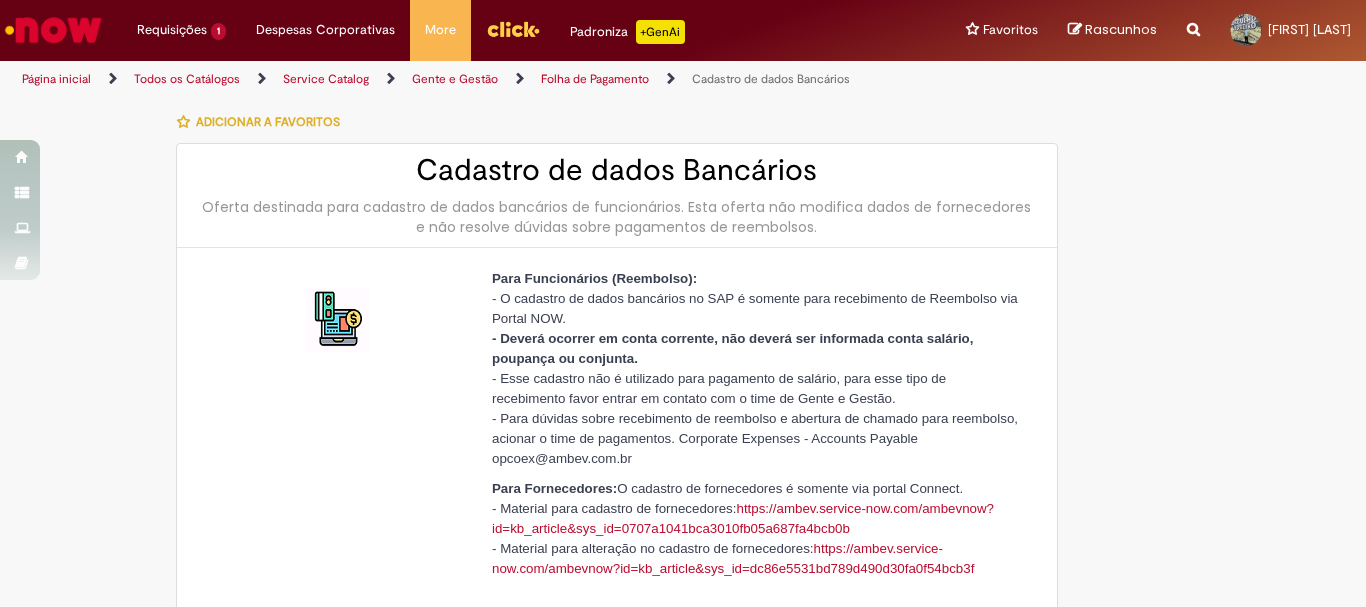 type on "********" 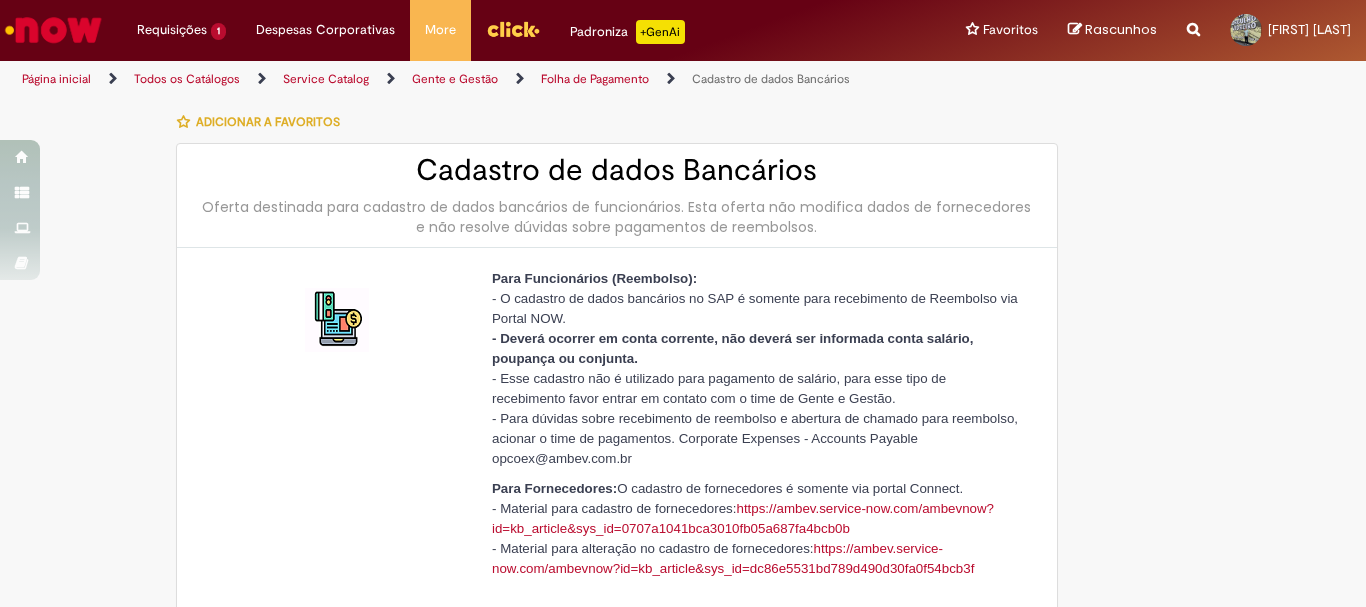 click at bounding box center [513, 29] 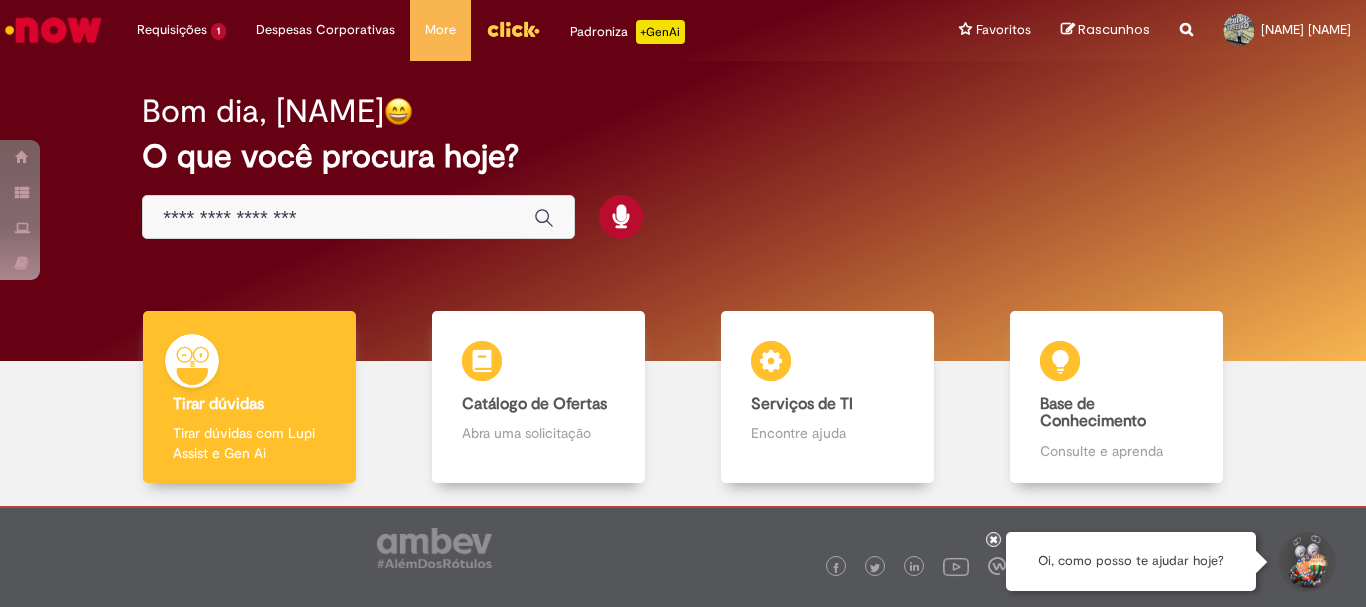 scroll, scrollTop: 0, scrollLeft: 0, axis: both 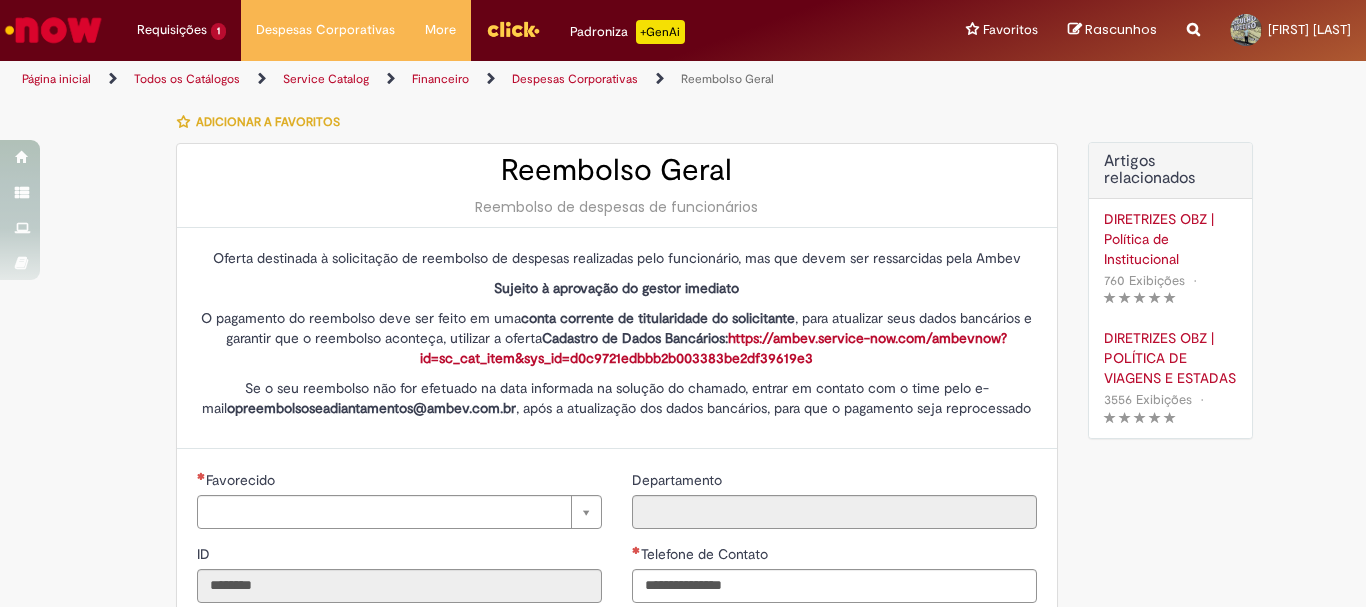type on "**********" 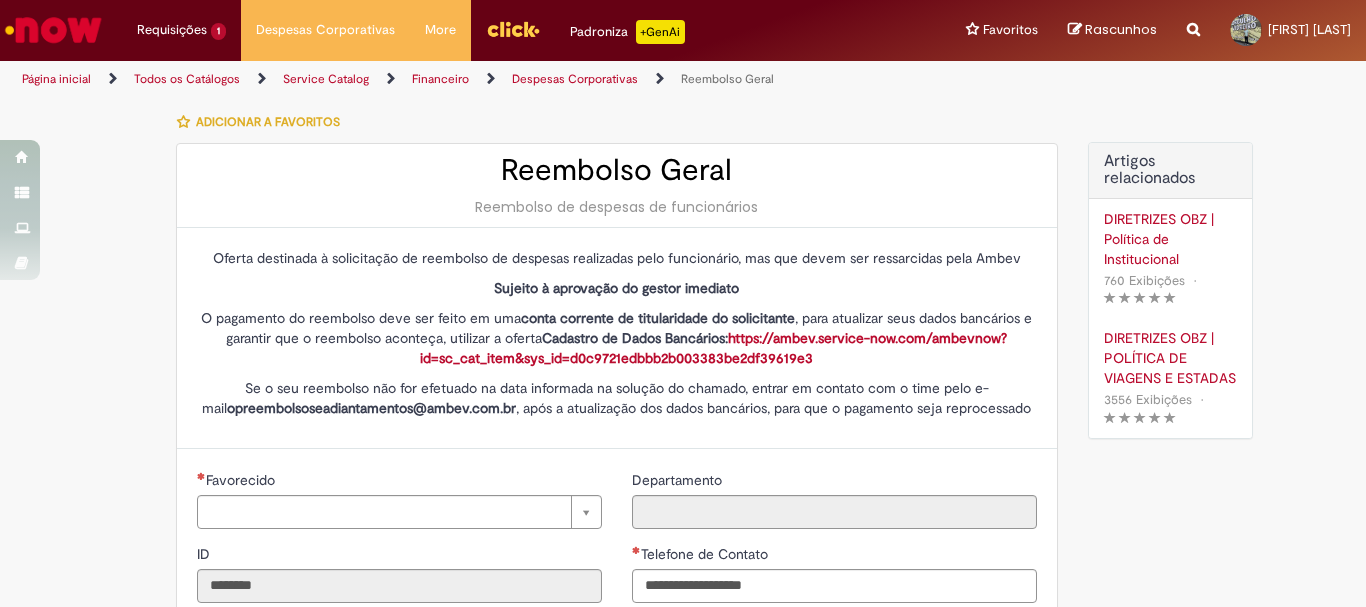 type on "**********" 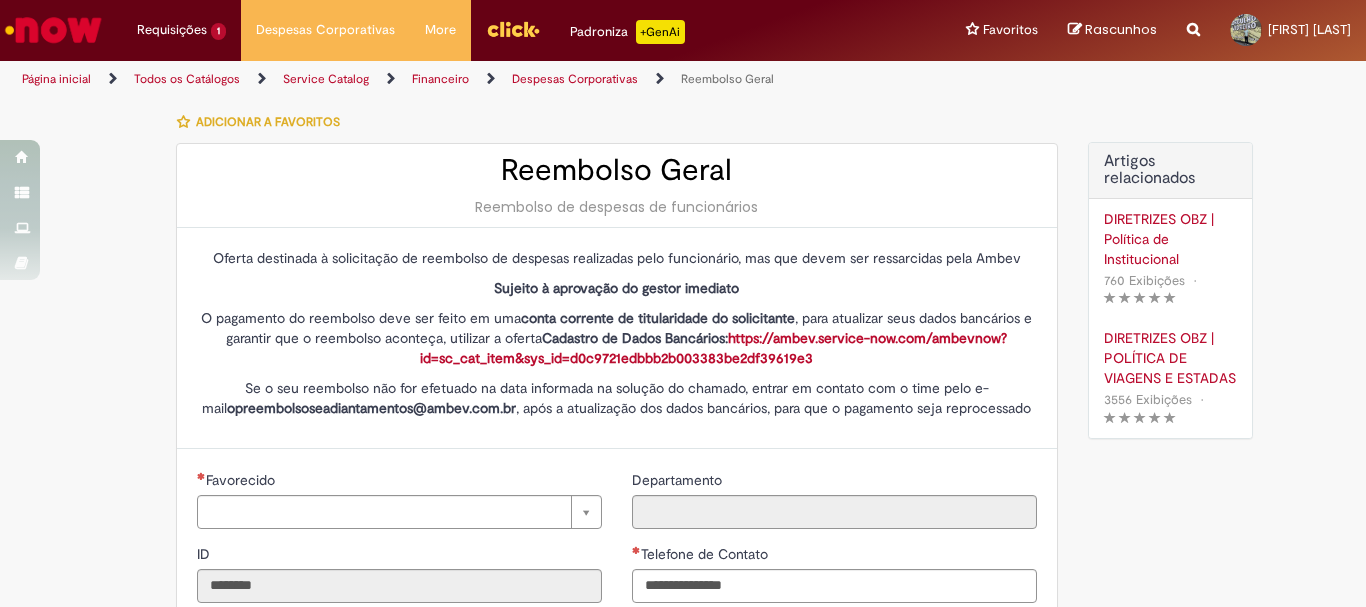 type on "**********" 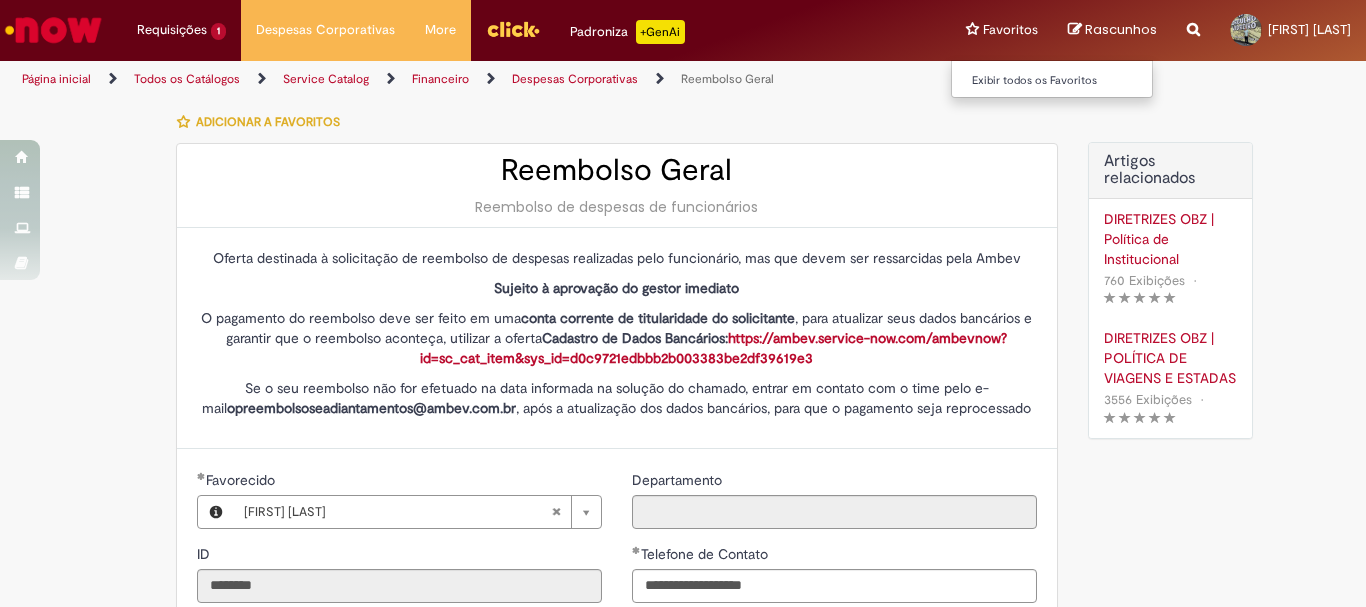 click on "Favoritos
Exibir todos os Favoritos" at bounding box center (1002, 30) 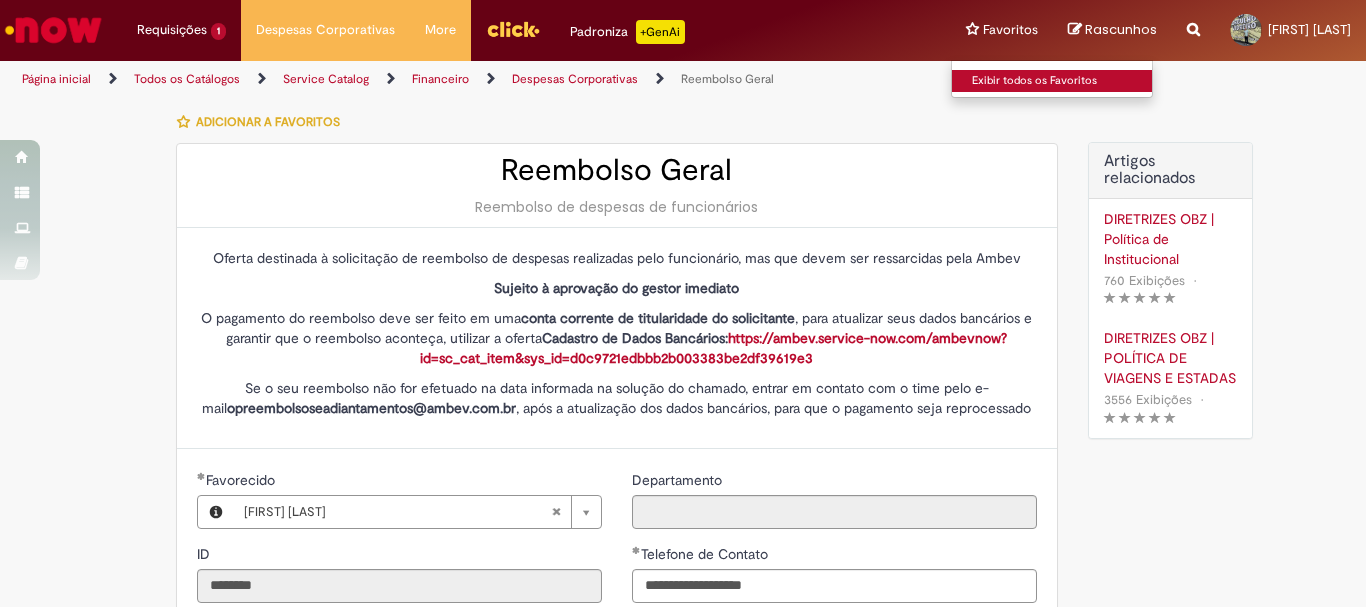 click on "Exibir todos os Favoritos" at bounding box center (1062, 81) 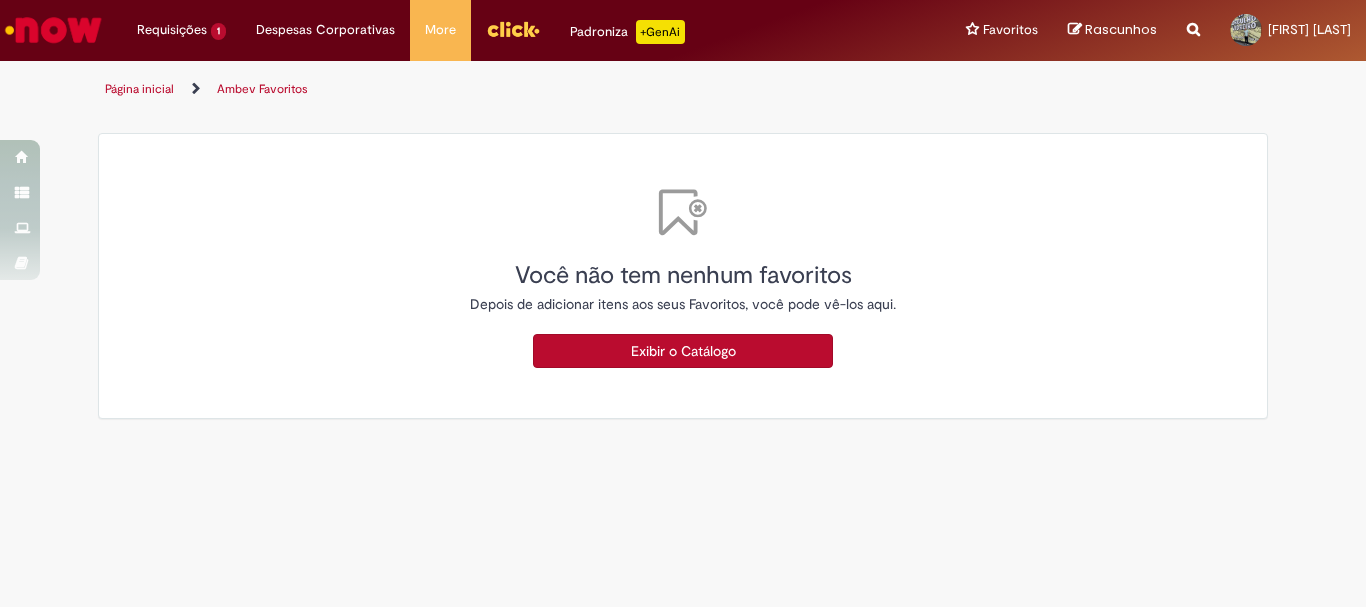 click on "Exibir o Catálogo" at bounding box center (683, 351) 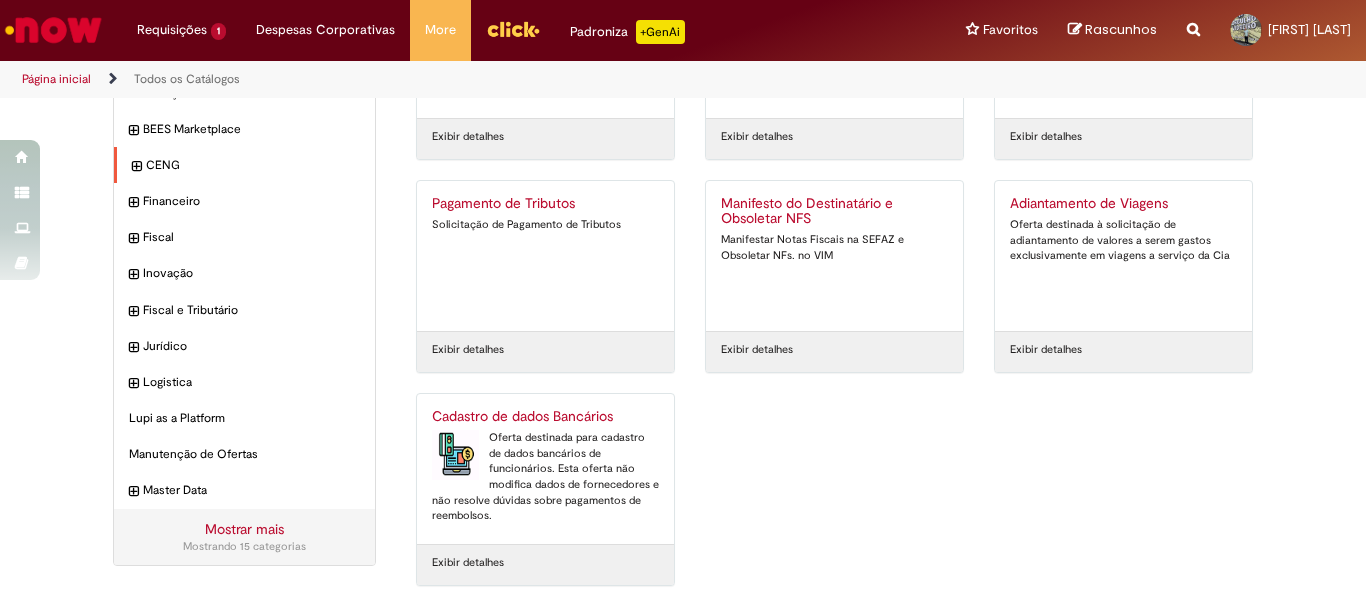 scroll, scrollTop: 0, scrollLeft: 0, axis: both 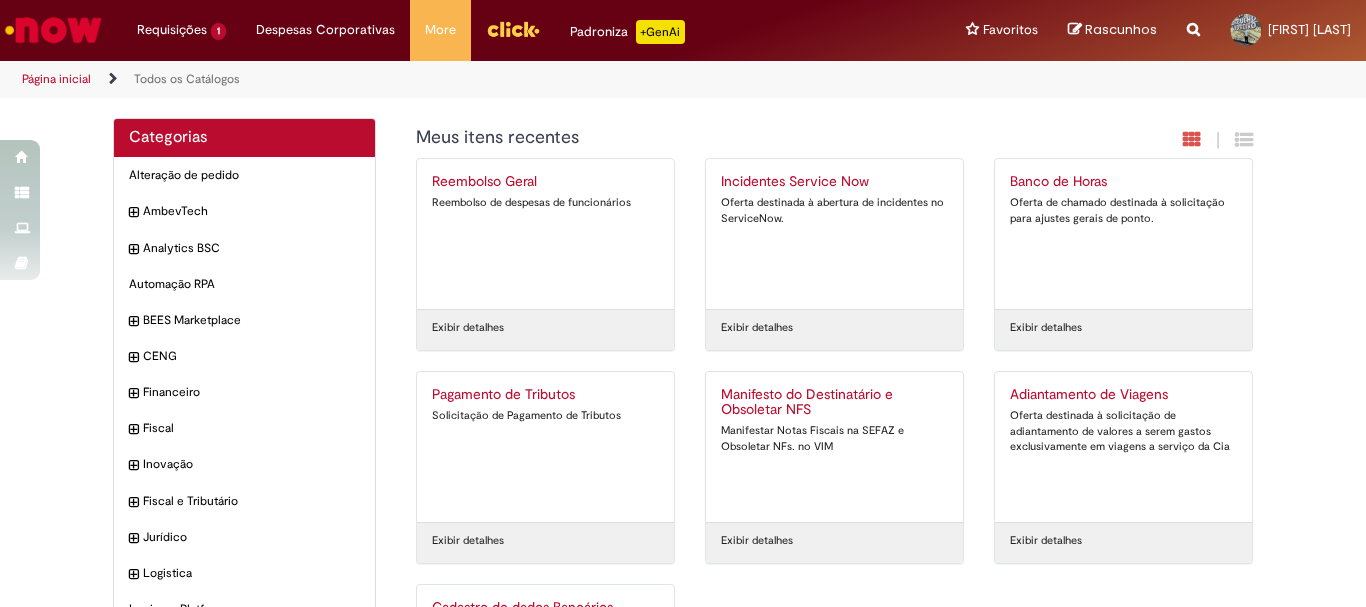 click at bounding box center (106, 79) 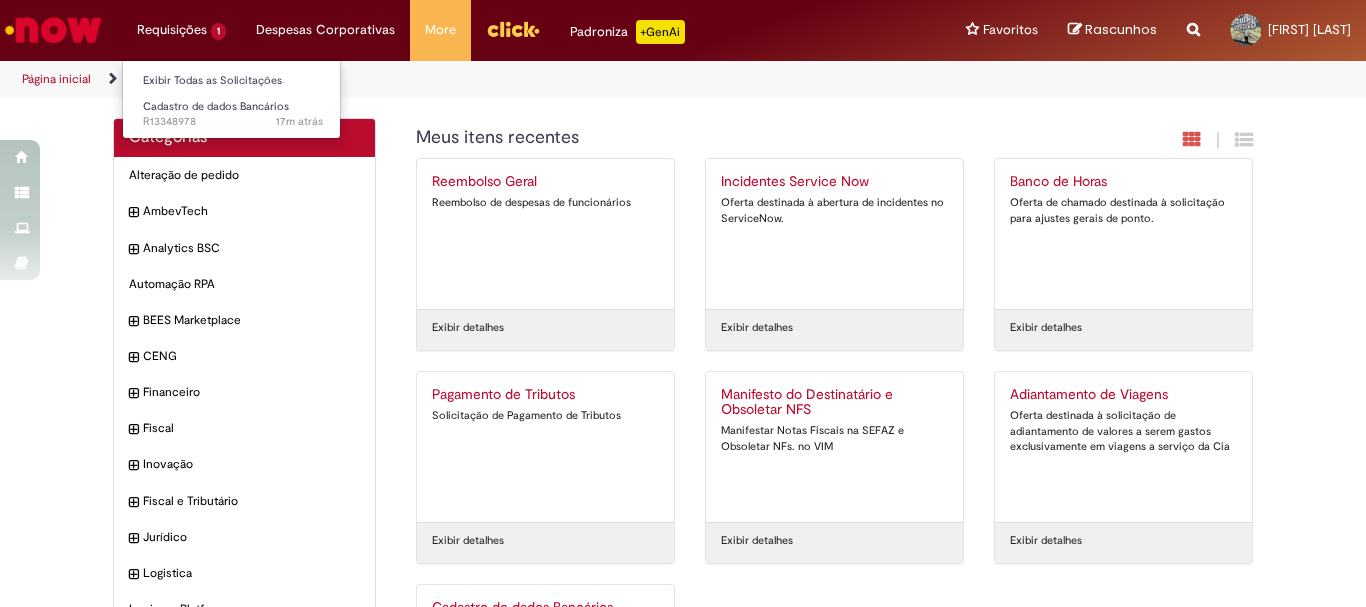 click on "Requisições   1
Exibir Todas as Solicitações
Cadastro de dados Bancários
17m atrás 17 minutos atrás  R[NUMBER]" at bounding box center [181, 30] 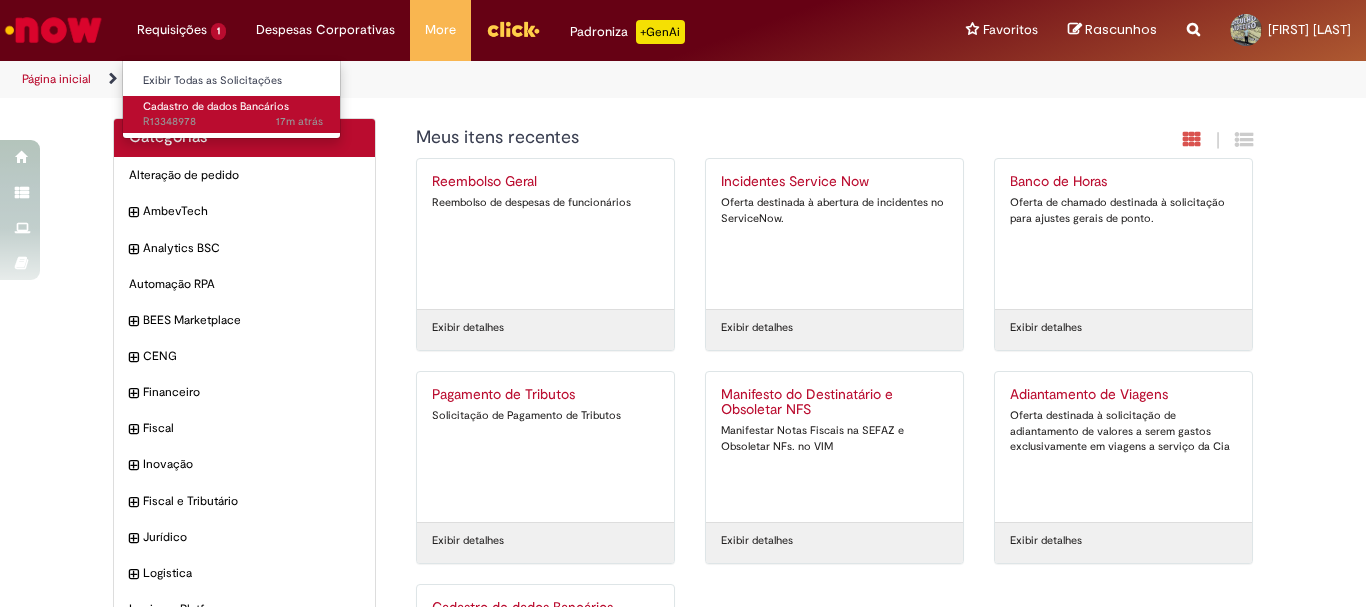 click on "17m atrás 17 minutos atrás  R[NUMBER]" at bounding box center [233, 122] 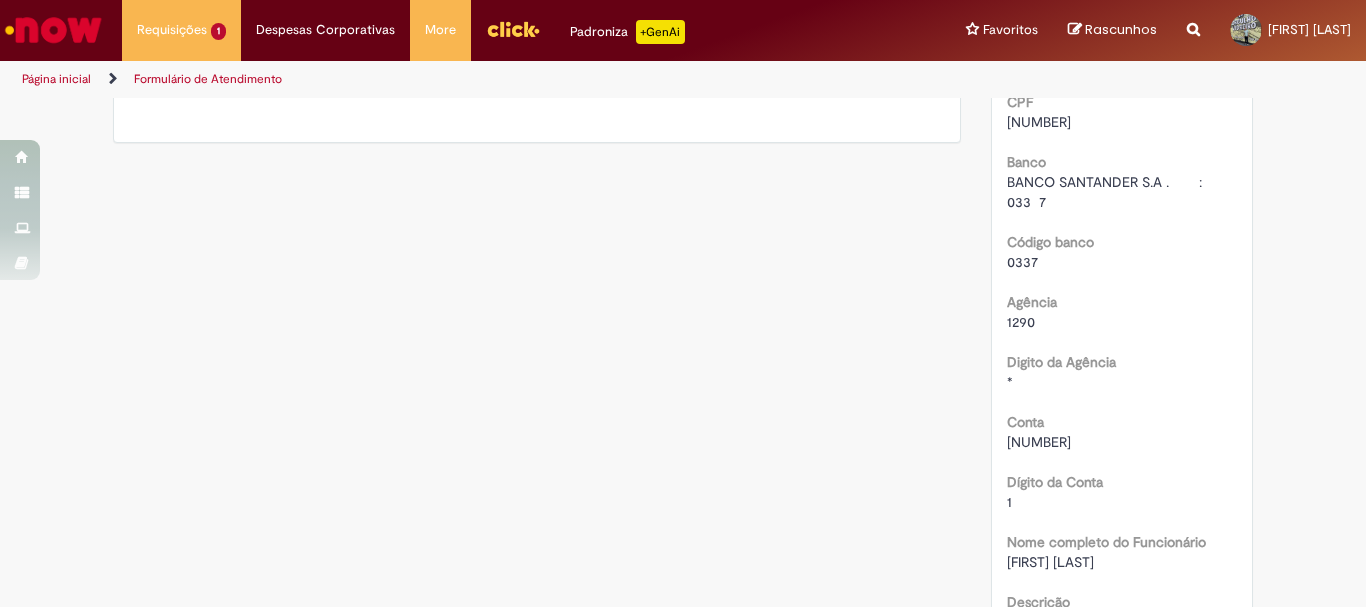 scroll, scrollTop: 0, scrollLeft: 0, axis: both 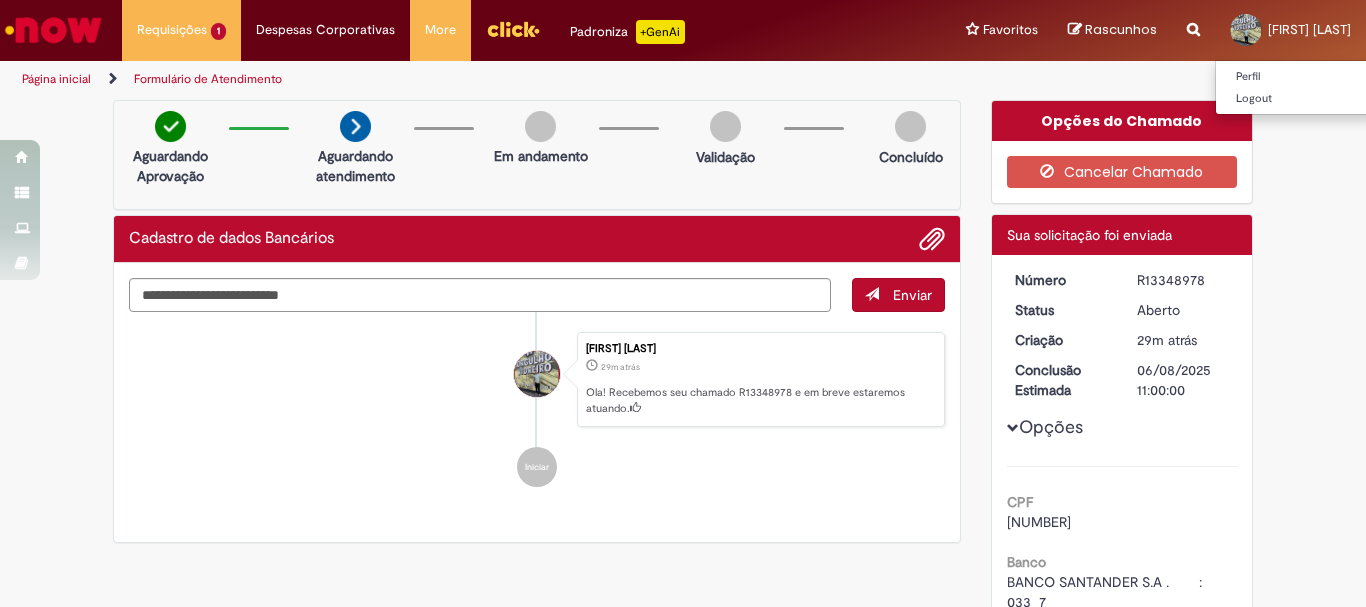 click at bounding box center [1246, 30] 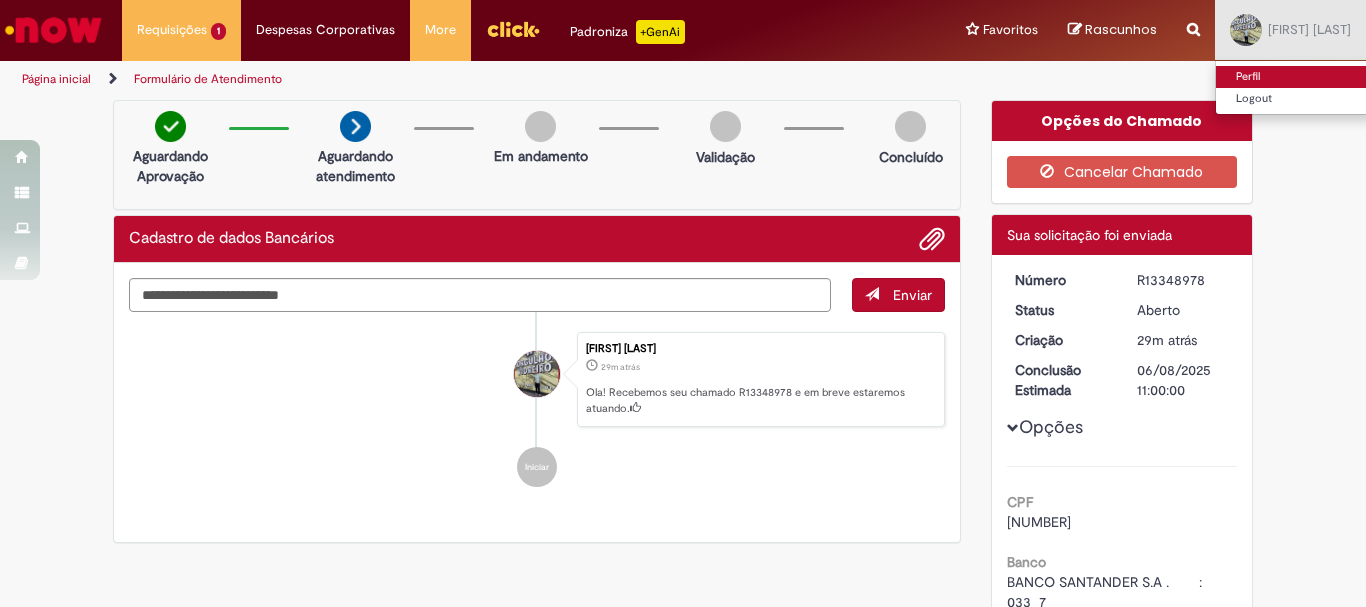 click on "Perfil" at bounding box center (1295, 77) 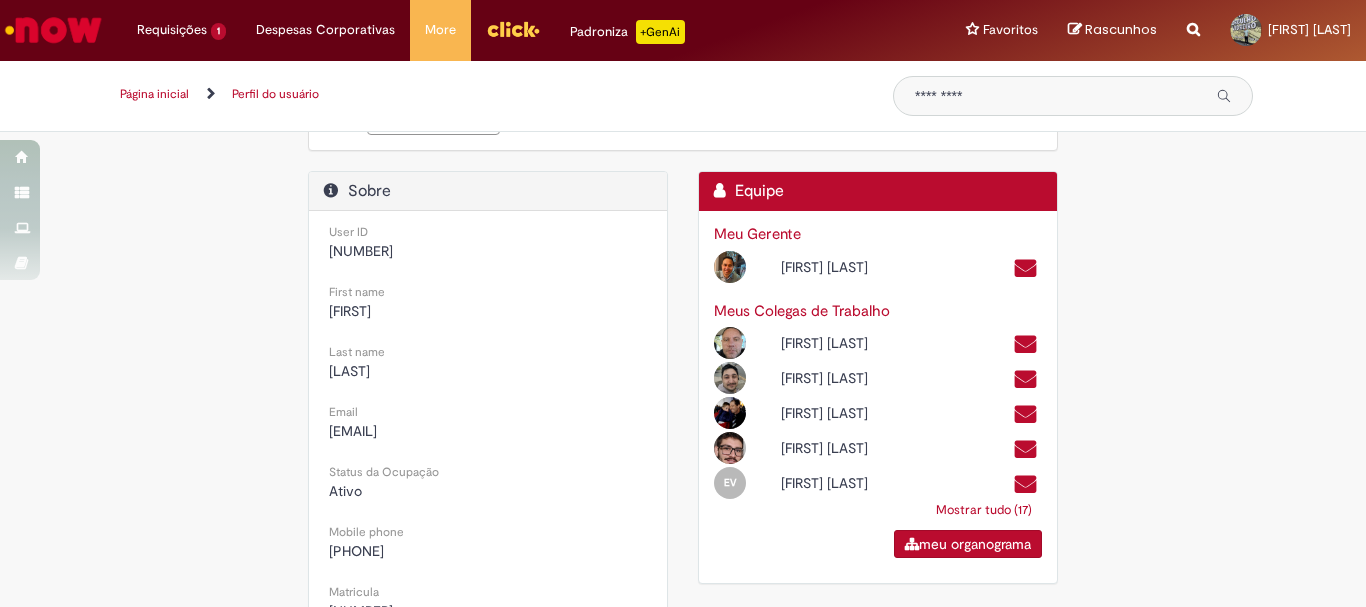 scroll, scrollTop: 400, scrollLeft: 0, axis: vertical 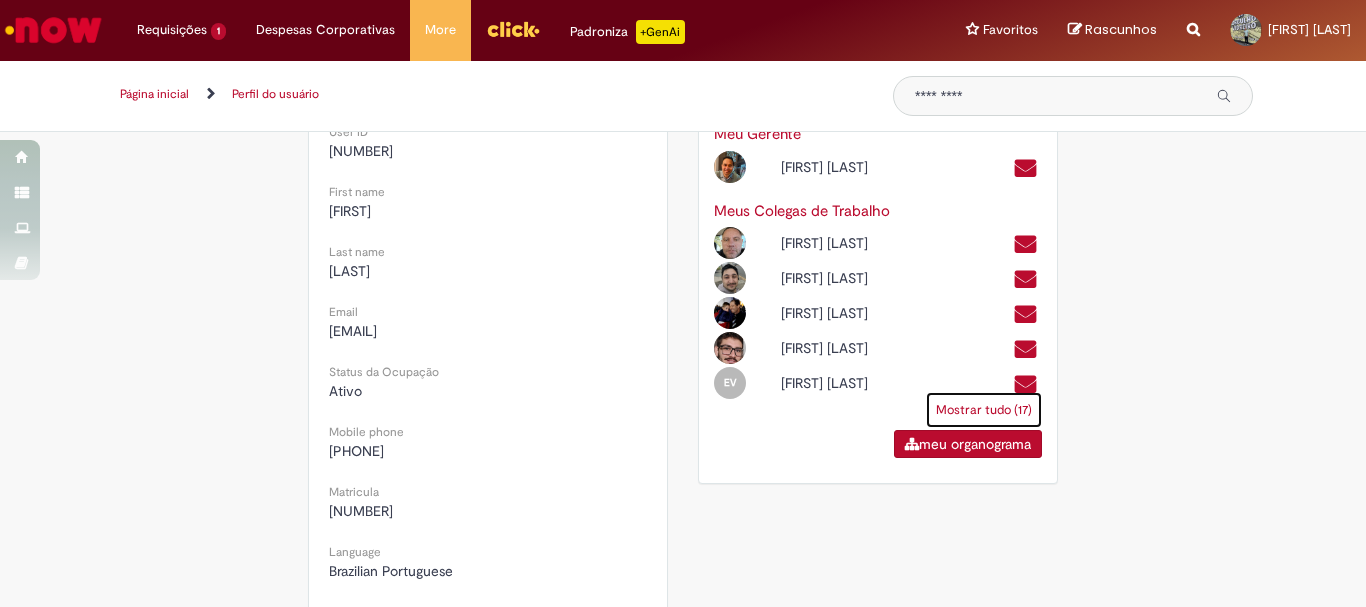 click on "Mostrar tudo (17)" at bounding box center [984, 410] 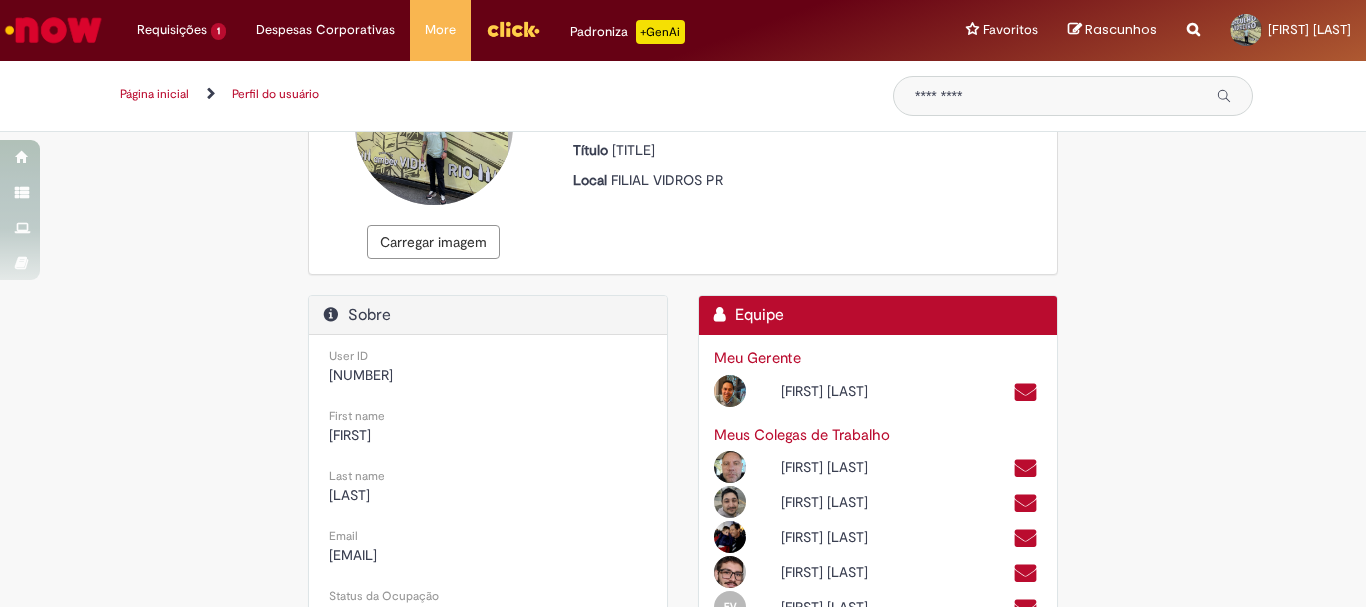 scroll, scrollTop: 0, scrollLeft: 0, axis: both 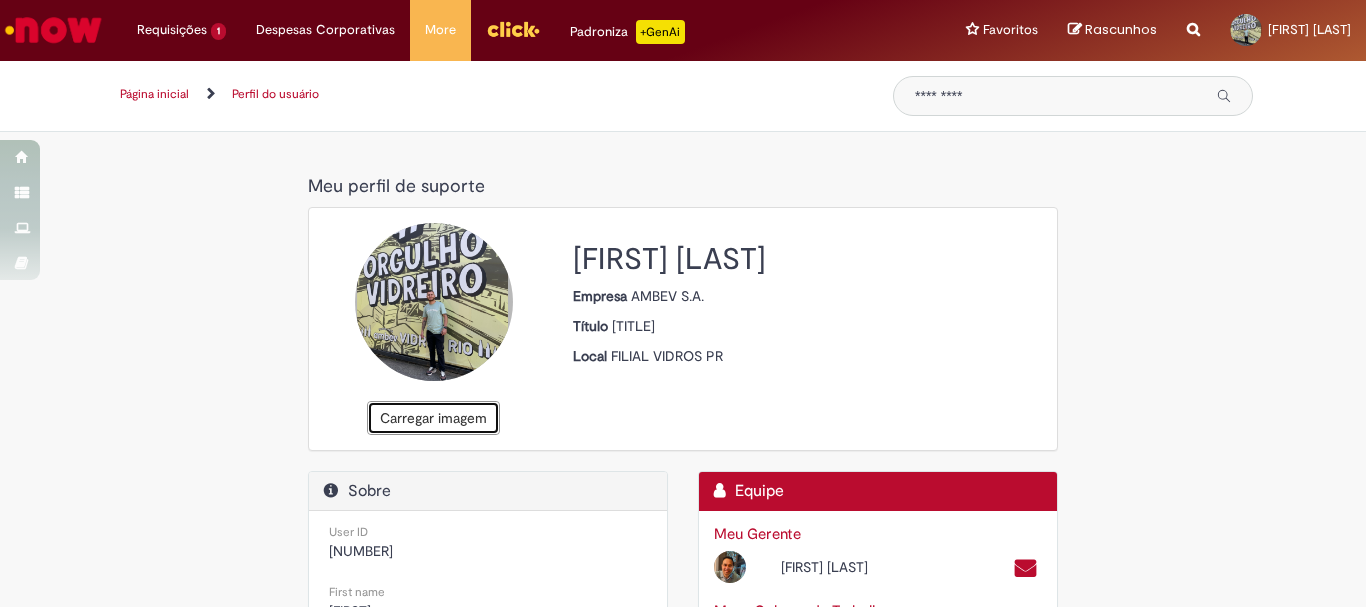 click on "Carregar imagem" at bounding box center (433, 418) 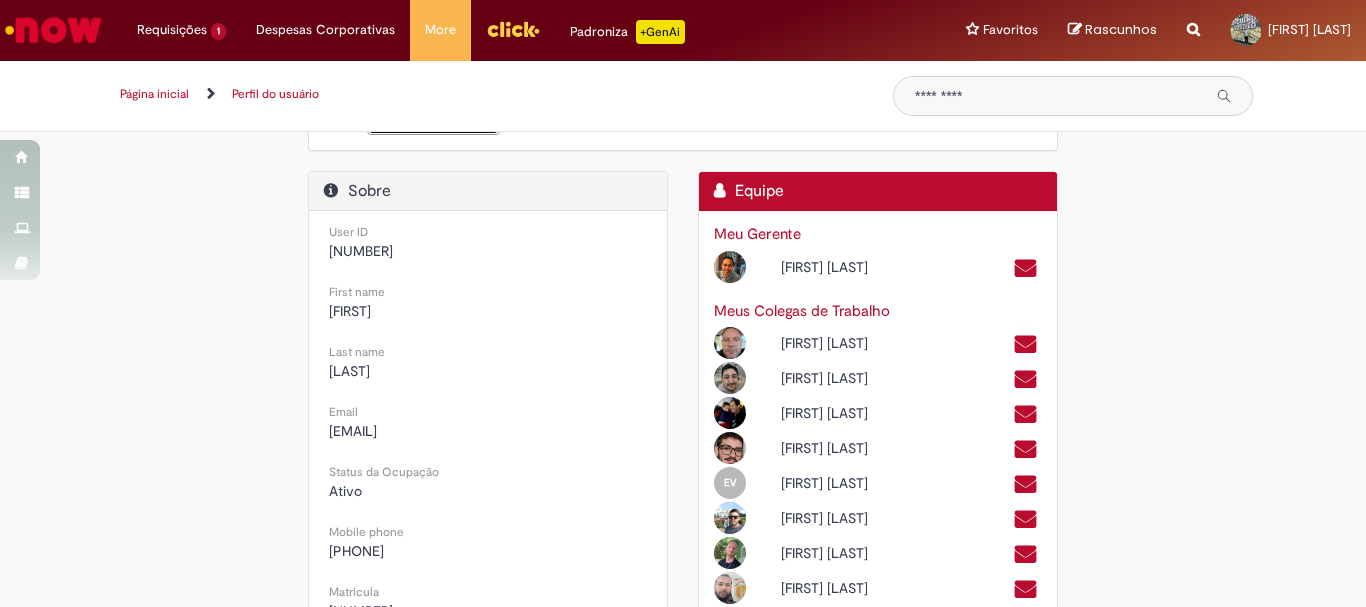 scroll, scrollTop: 0, scrollLeft: 0, axis: both 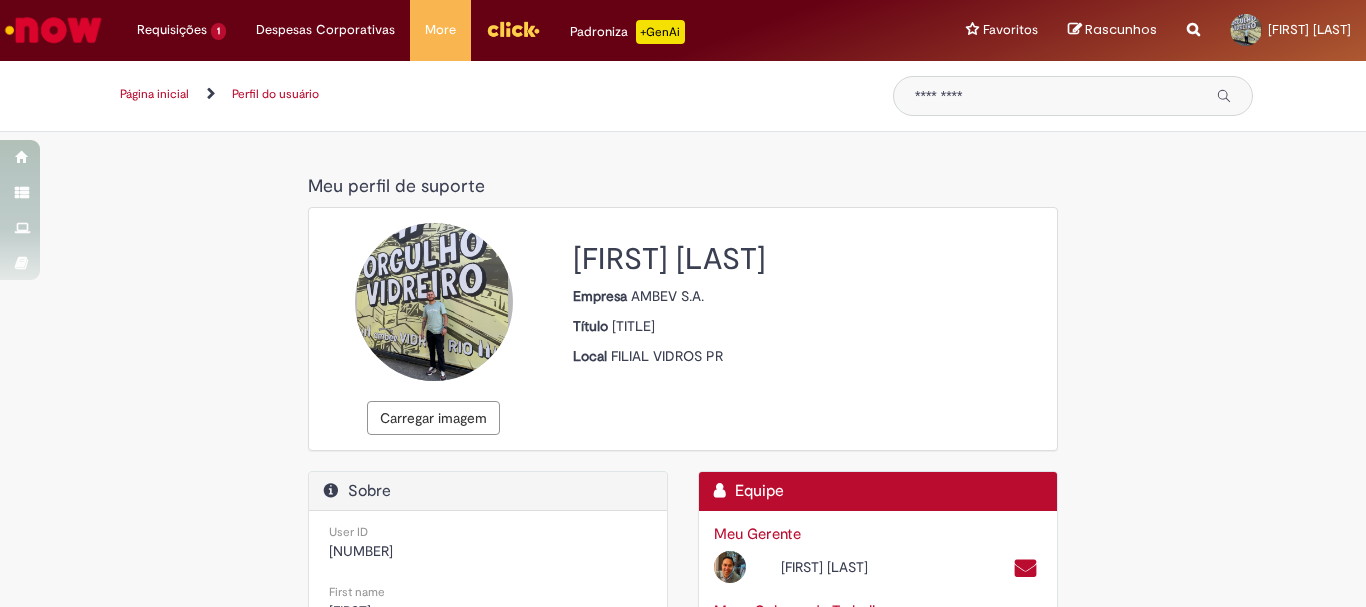 click at bounding box center [433, 295] 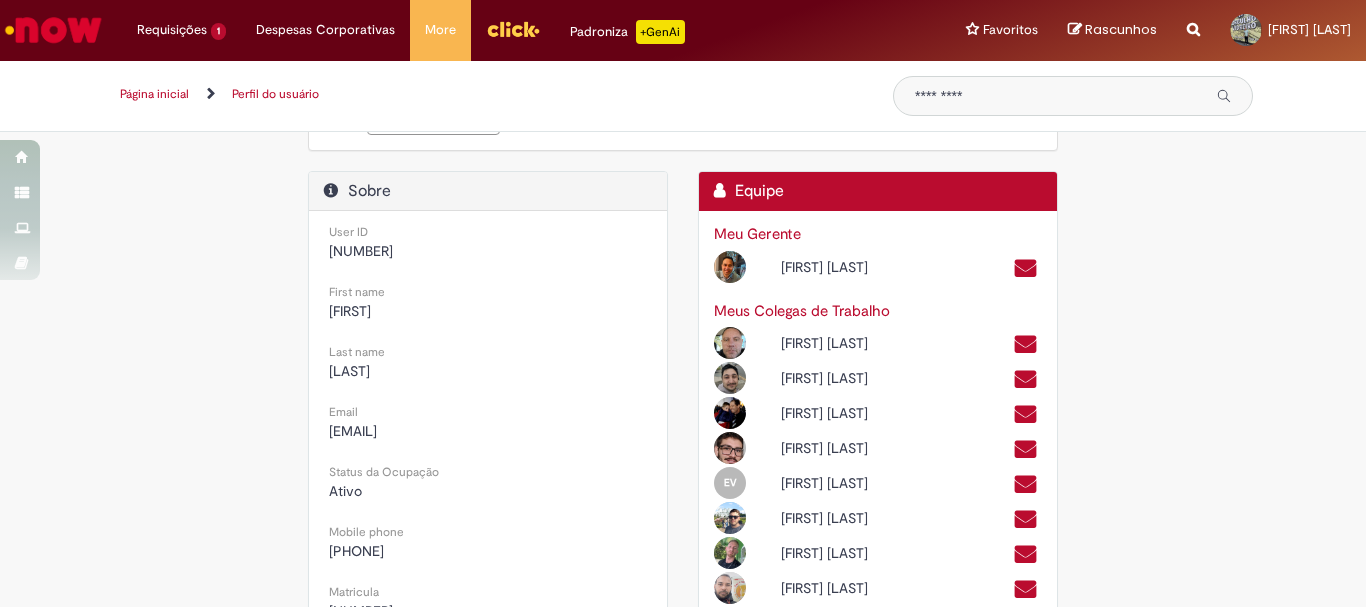 scroll, scrollTop: 400, scrollLeft: 0, axis: vertical 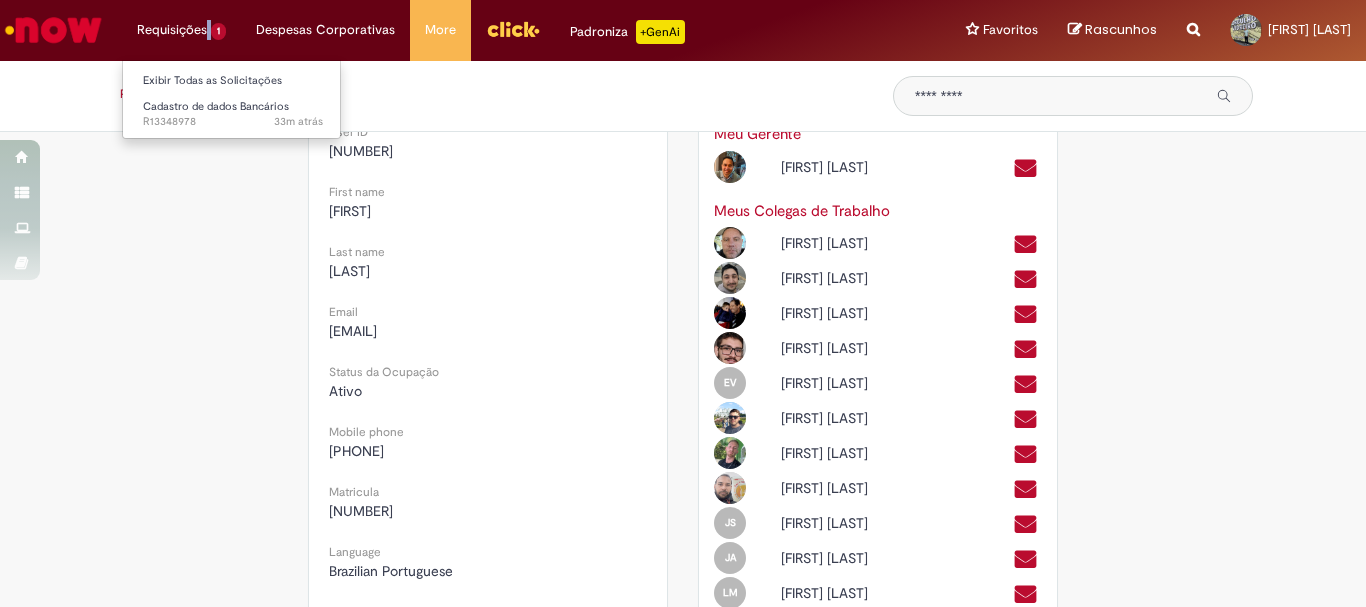 click on "Requisições   1
Exibir Todas as Solicitações
Cadastro de dados Bancários
33m atrás 33 minutos atrás  R[NUMBER]" at bounding box center (181, 30) 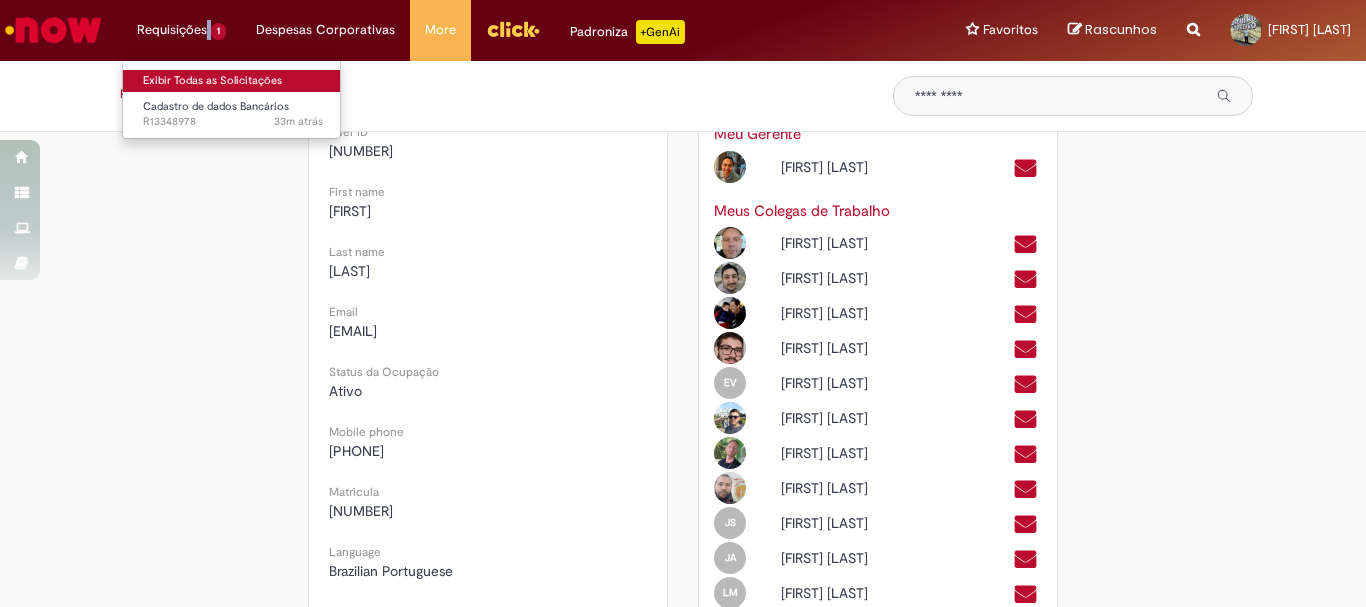click on "Exibir Todas as Solicitações" at bounding box center (233, 81) 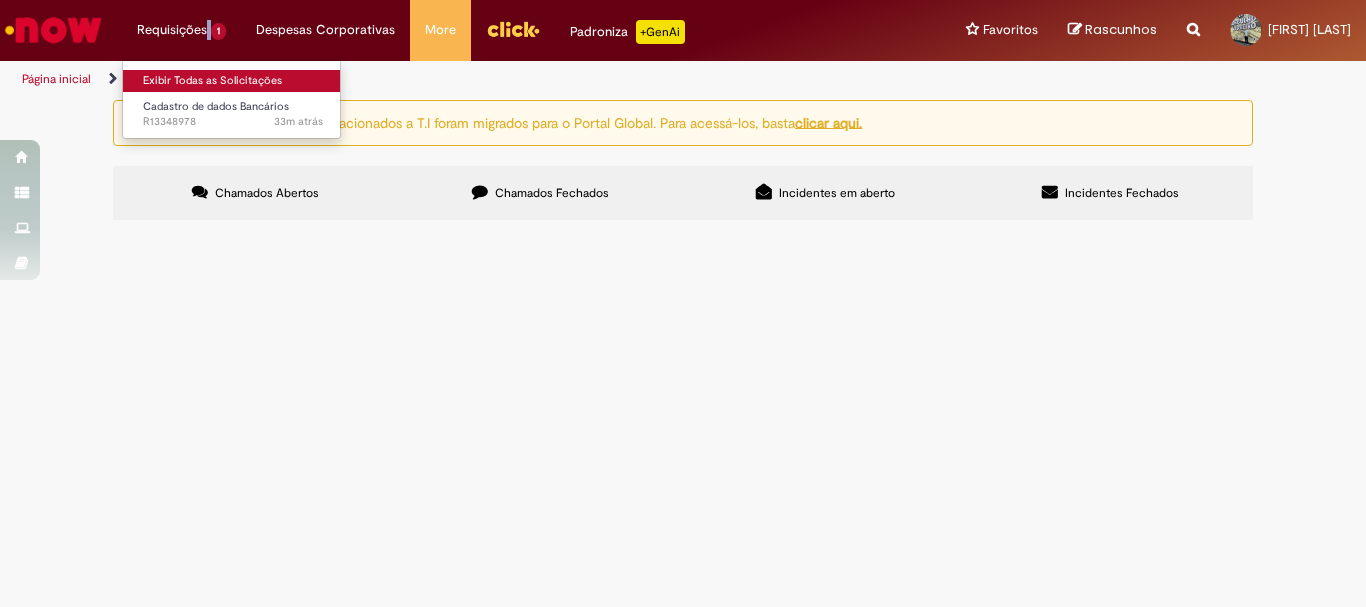 scroll, scrollTop: 0, scrollLeft: 0, axis: both 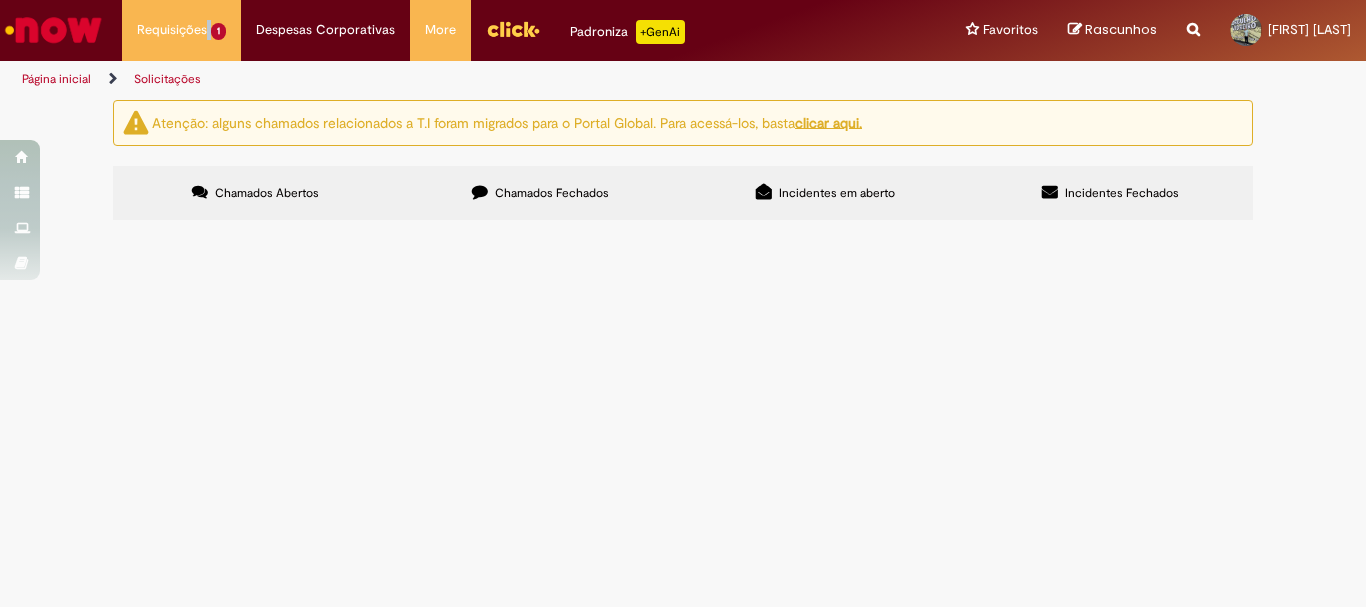 click at bounding box center [0, 0] 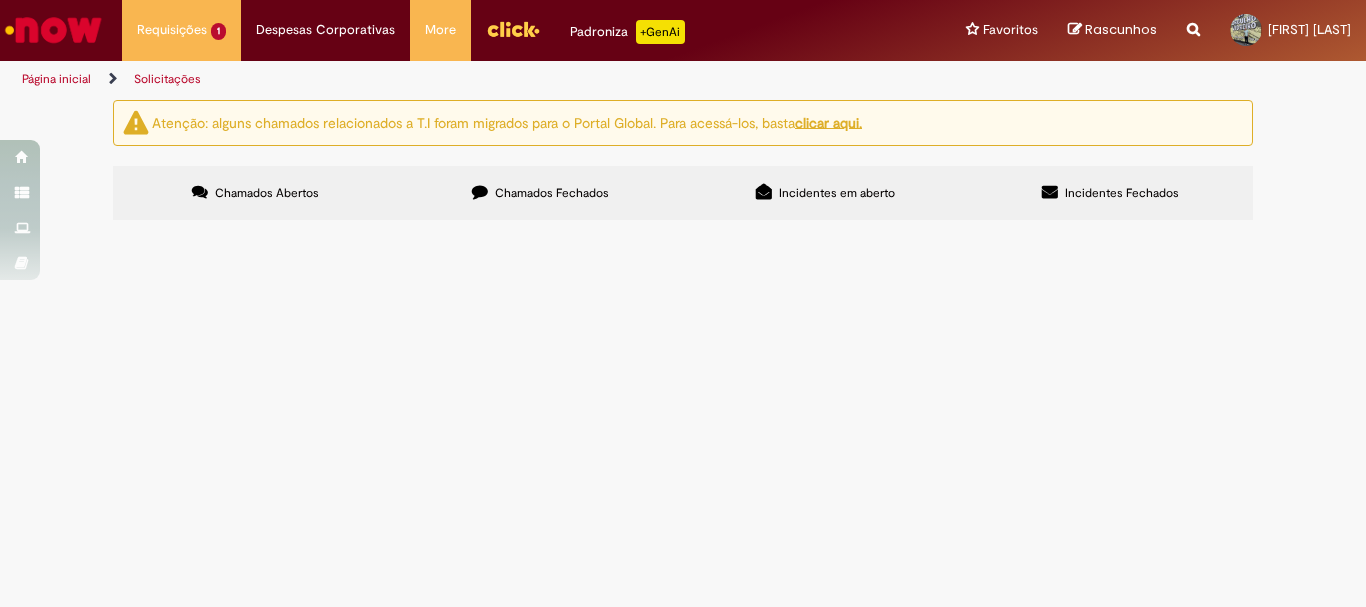 click on "Página inicial" at bounding box center (70, 79) 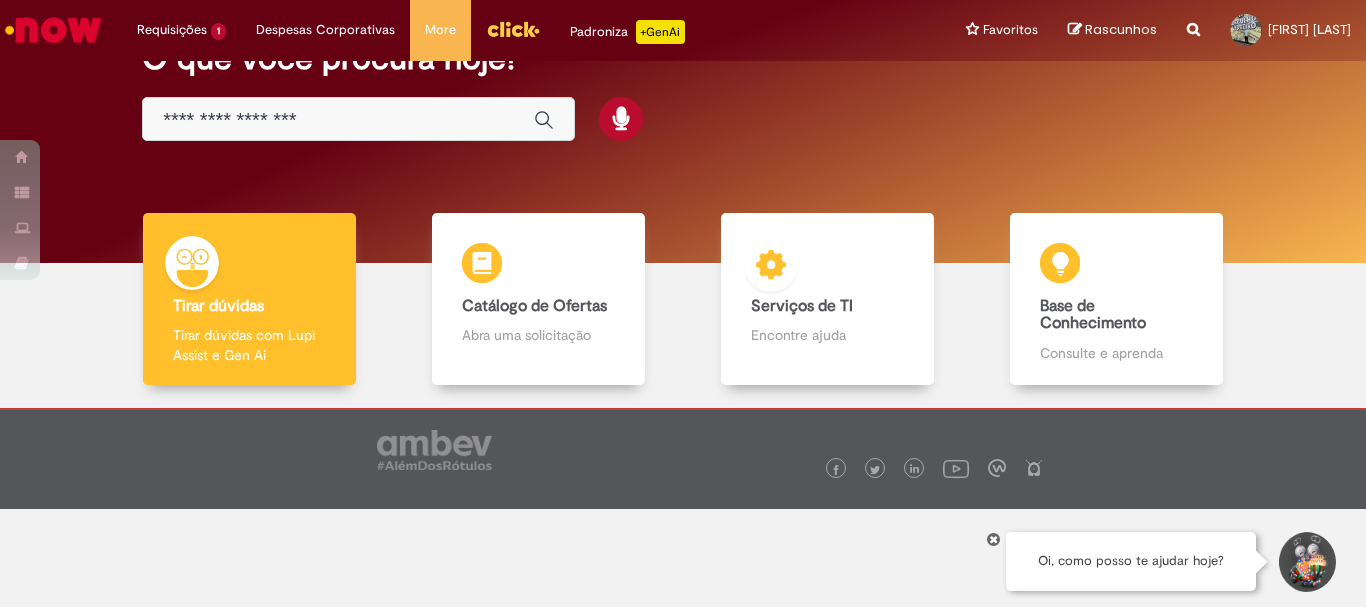 scroll, scrollTop: 0, scrollLeft: 0, axis: both 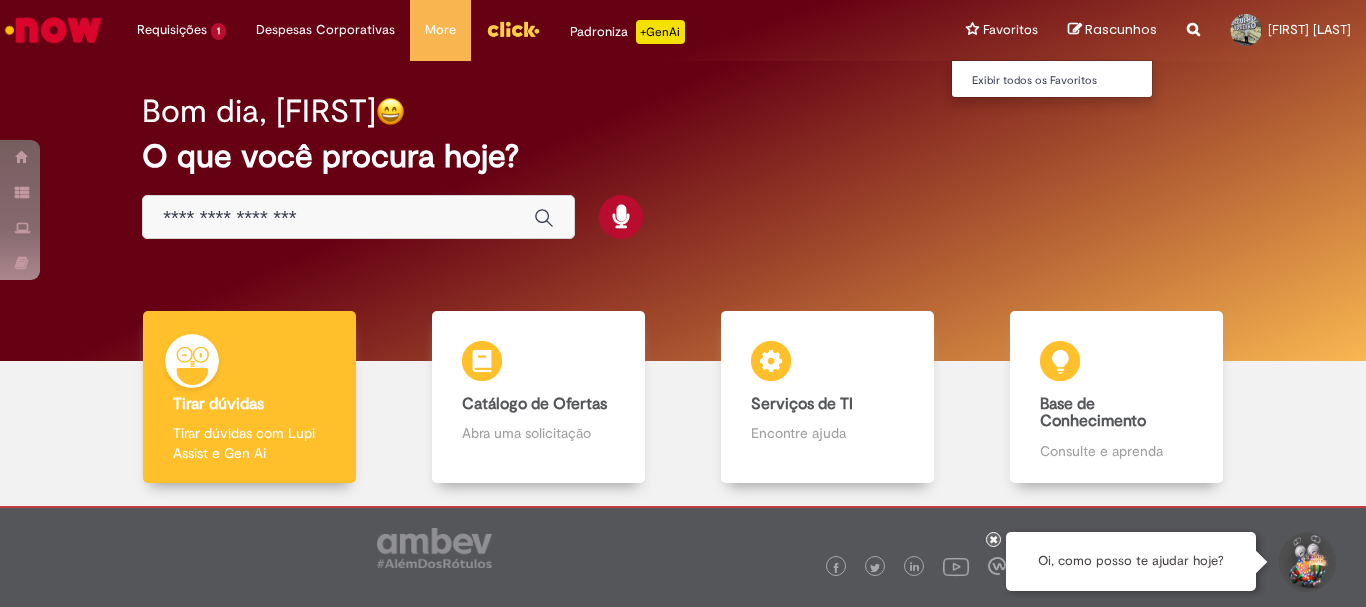 click on "Favoritos
Exibir todos os Favoritos" at bounding box center (1002, 30) 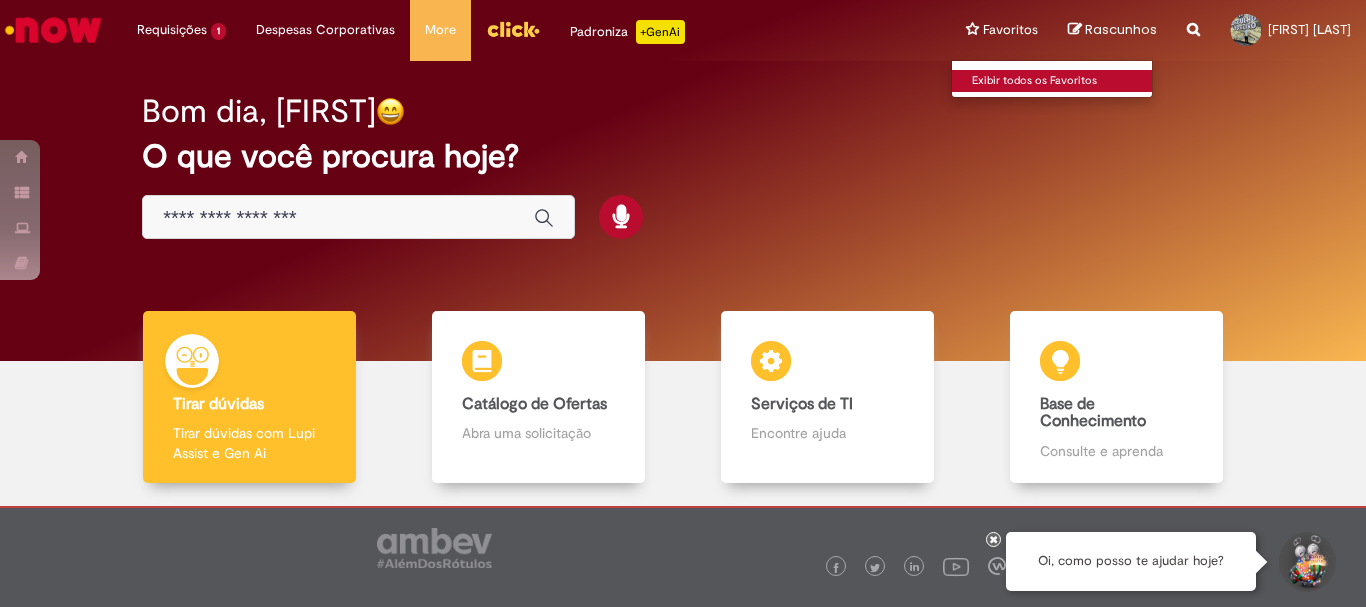 click on "Exibir todos os Favoritos" at bounding box center (1062, 81) 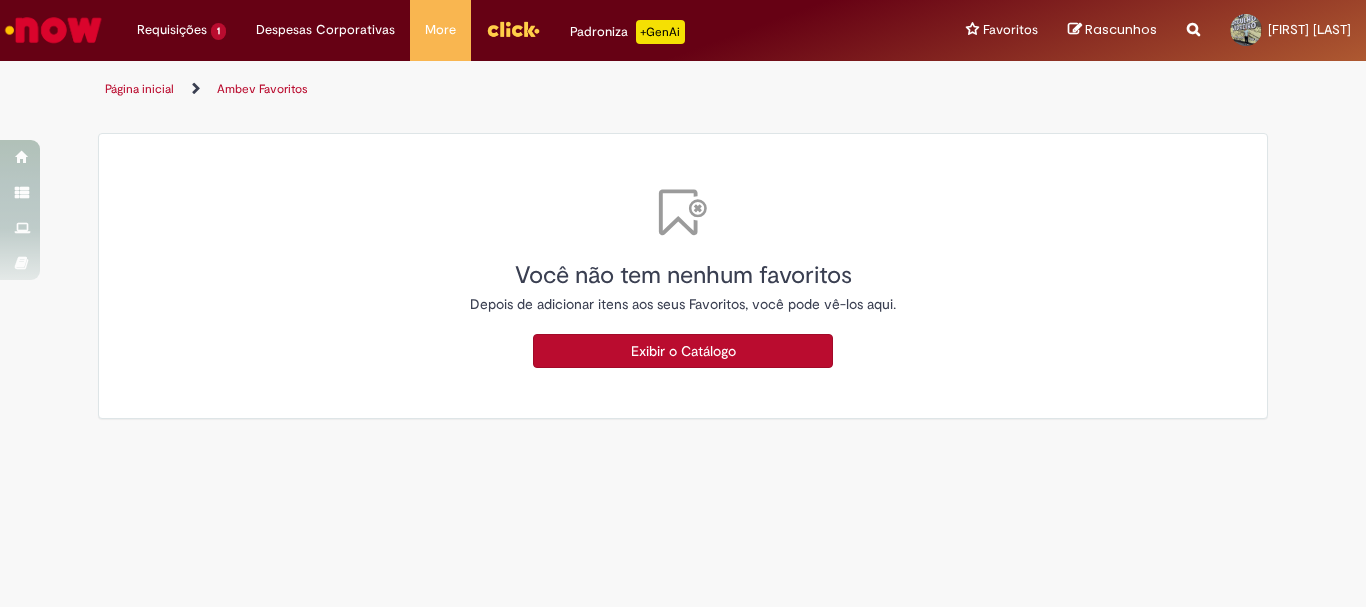 click on "Exibir o Catálogo" at bounding box center (683, 351) 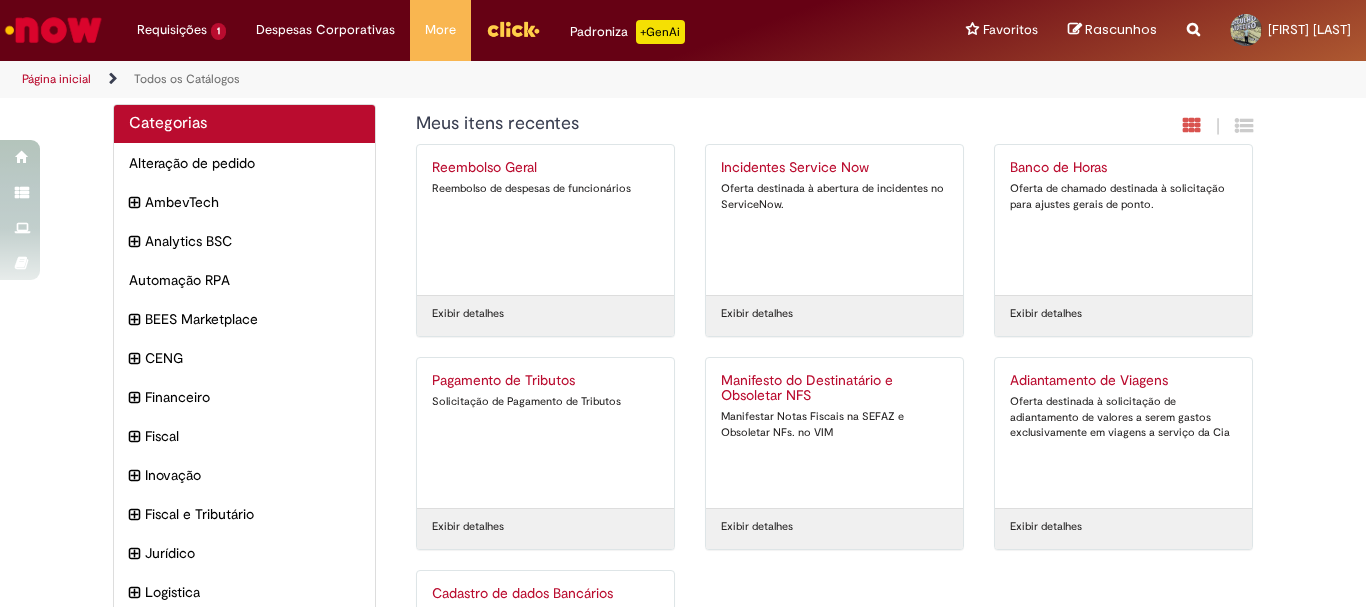 scroll, scrollTop: 0, scrollLeft: 0, axis: both 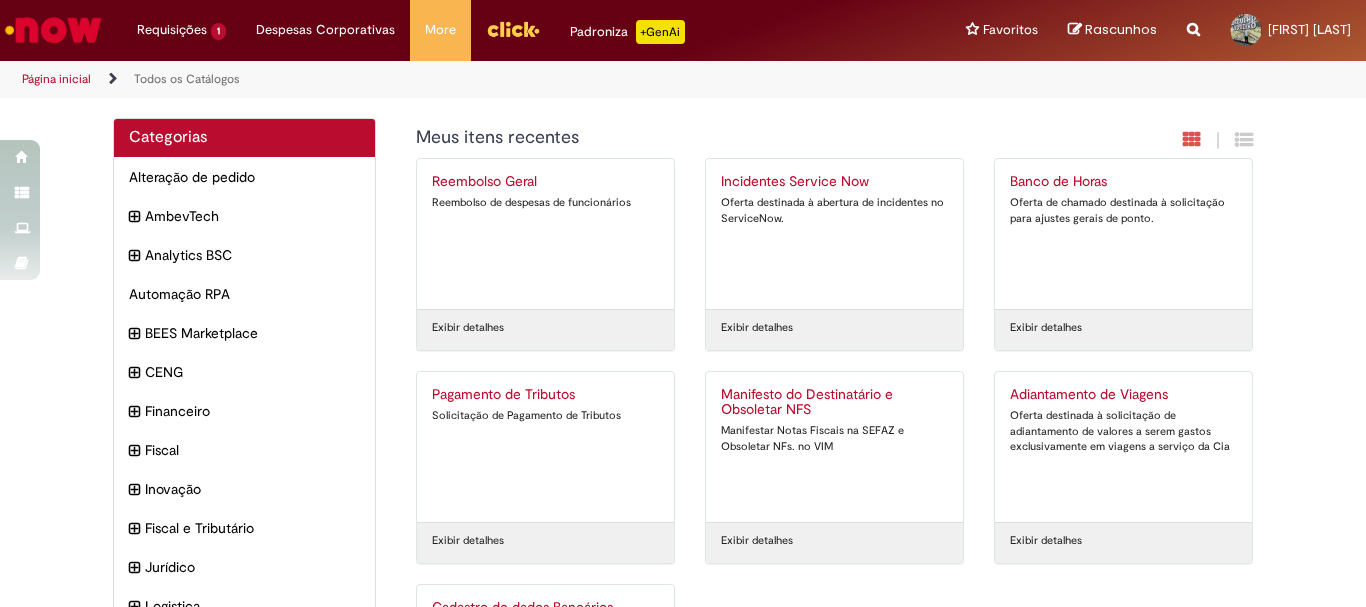 click at bounding box center (513, 29) 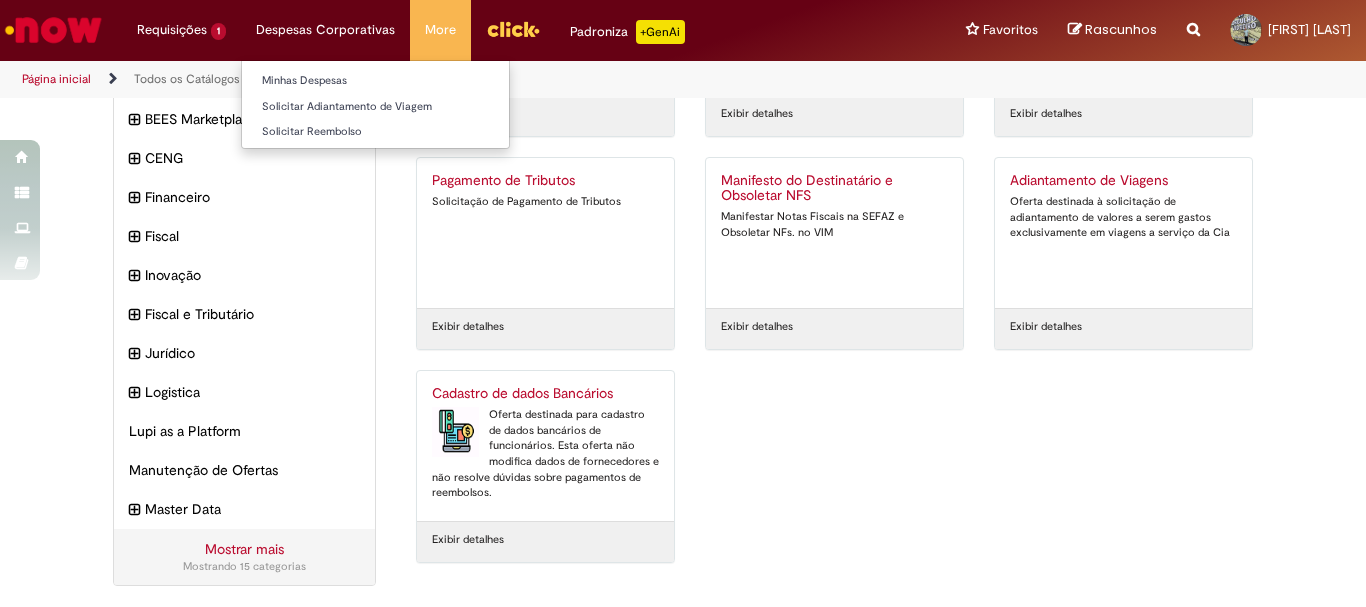 click on "Solicitar Adiantamento de Viagem" at bounding box center [375, 105] 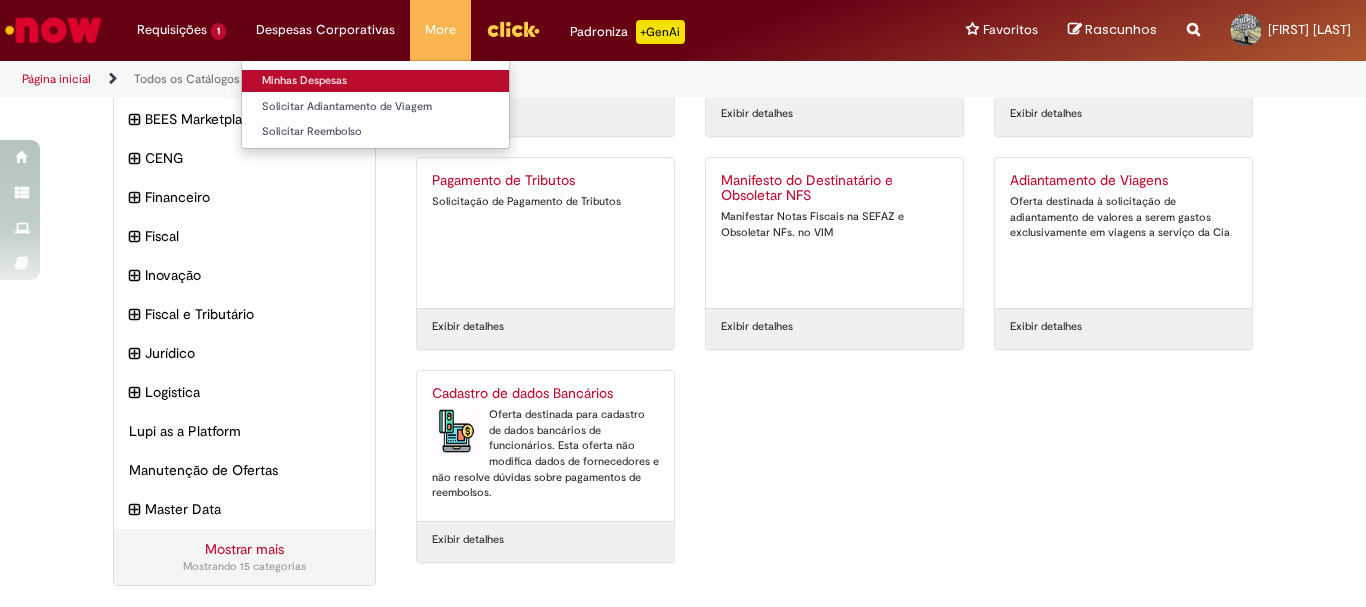 click on "Minhas Despesas" at bounding box center [375, 81] 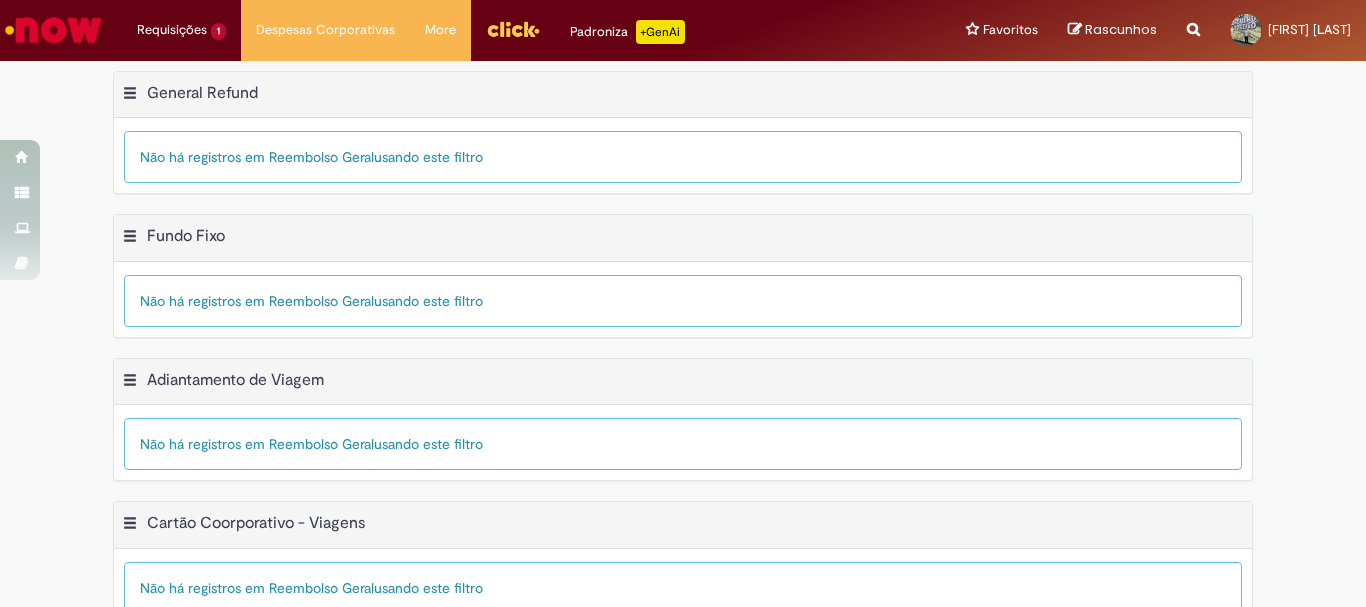 click on "Exportar como PDF   Exportar como Excel   Exportar como CSV
General Refund Tabela - Página 1
Mostrar filtro       Tudo     >   Funcionário é [FIRST] [LAST]     >   Processo = Reembolso Geral
Não há registros em Reembolso Geral  usando este filtro" at bounding box center [683, 143] 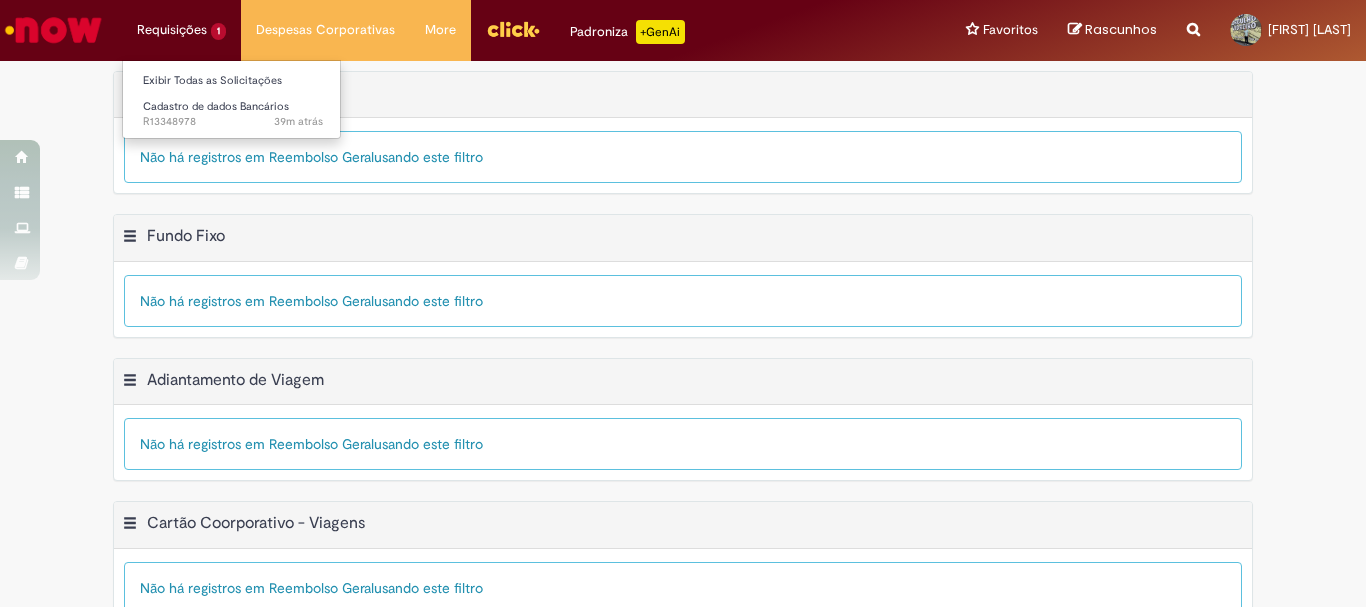 click on "Requisições   1
Exibir Todas as Solicitações
Cadastro de dados Bancários
39m atrás 39 minutos atrás  R[NUMBER]" at bounding box center [181, 30] 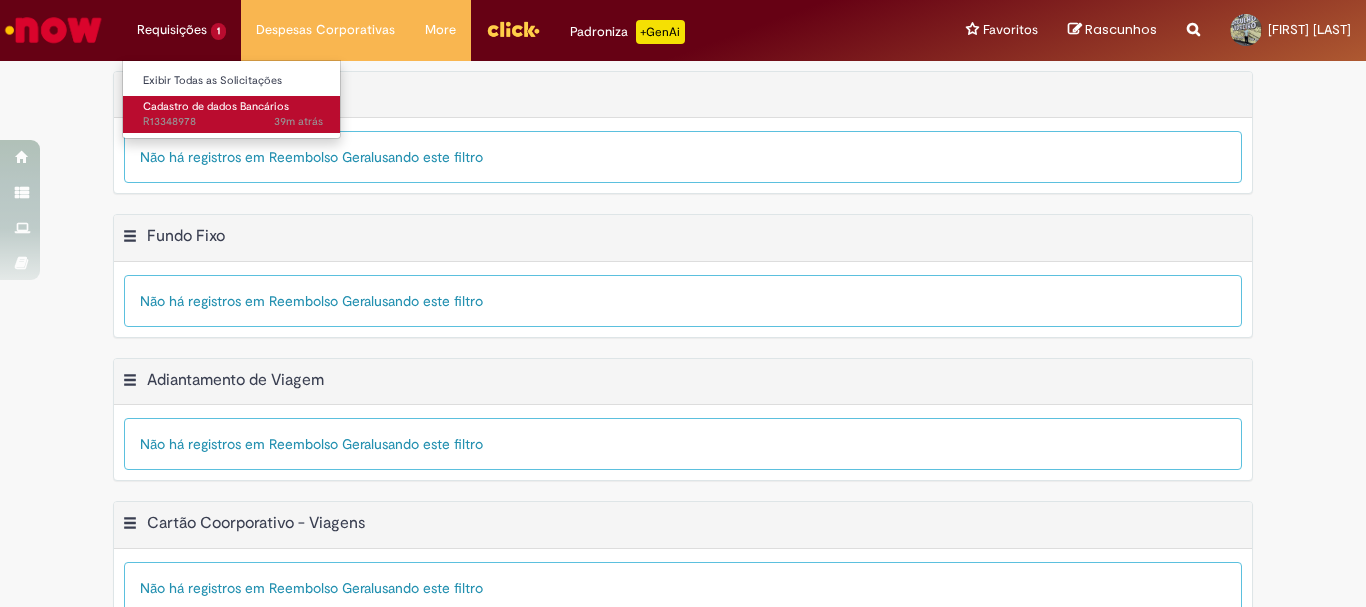 click on "Cadastro de dados Bancários" at bounding box center (216, 106) 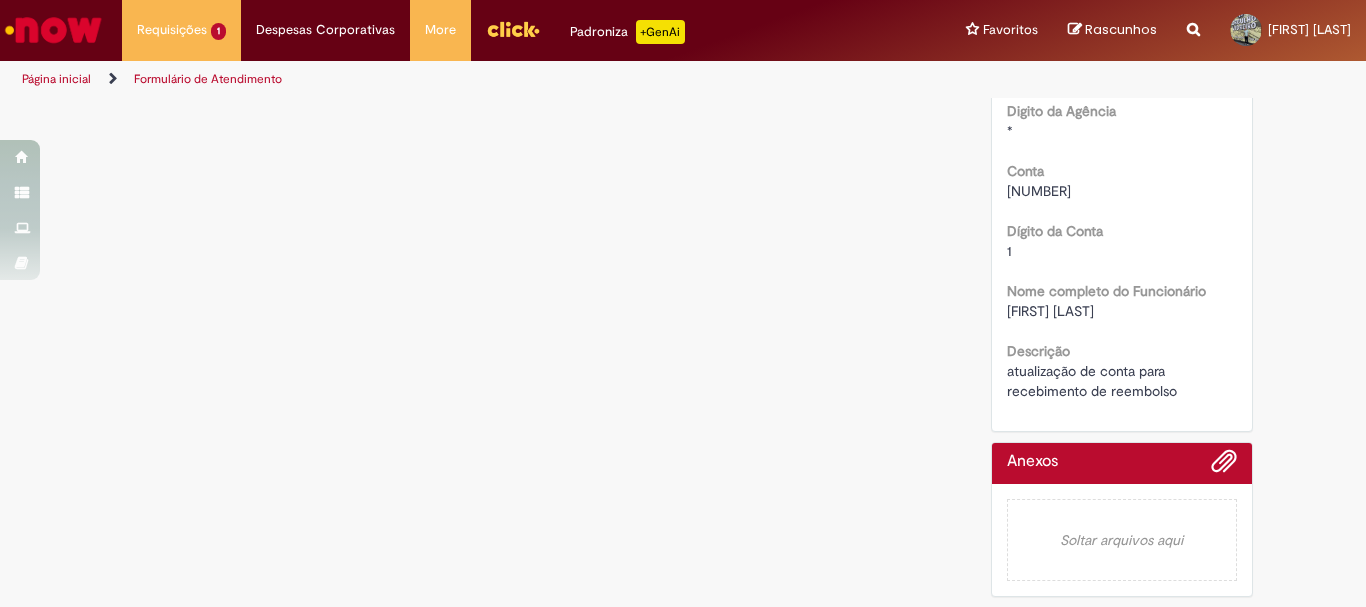 scroll, scrollTop: 0, scrollLeft: 0, axis: both 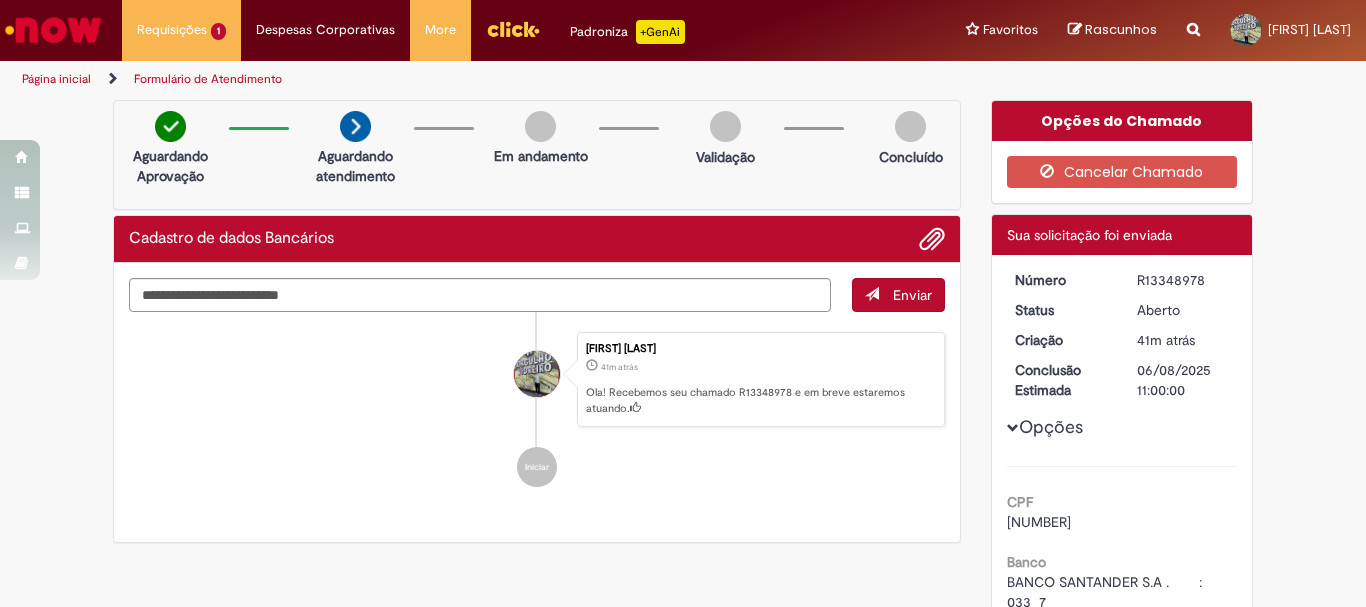 click on "Rascunhos" at bounding box center [1121, 29] 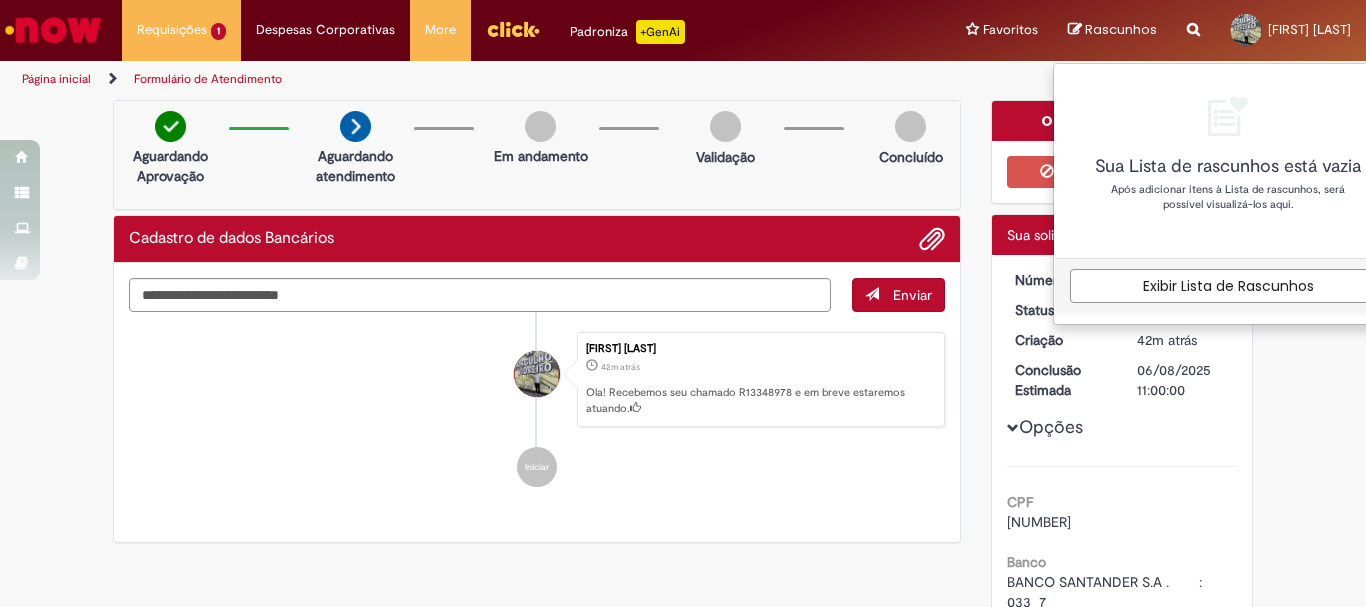 click at bounding box center (513, 29) 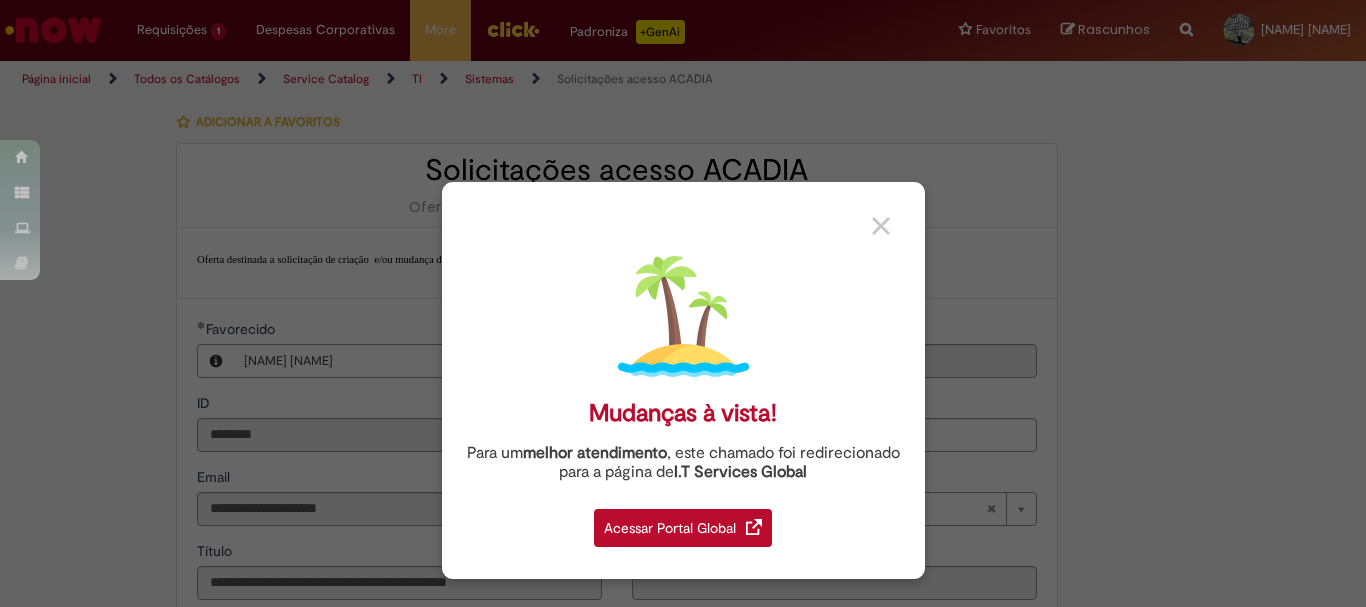 scroll, scrollTop: 0, scrollLeft: 0, axis: both 